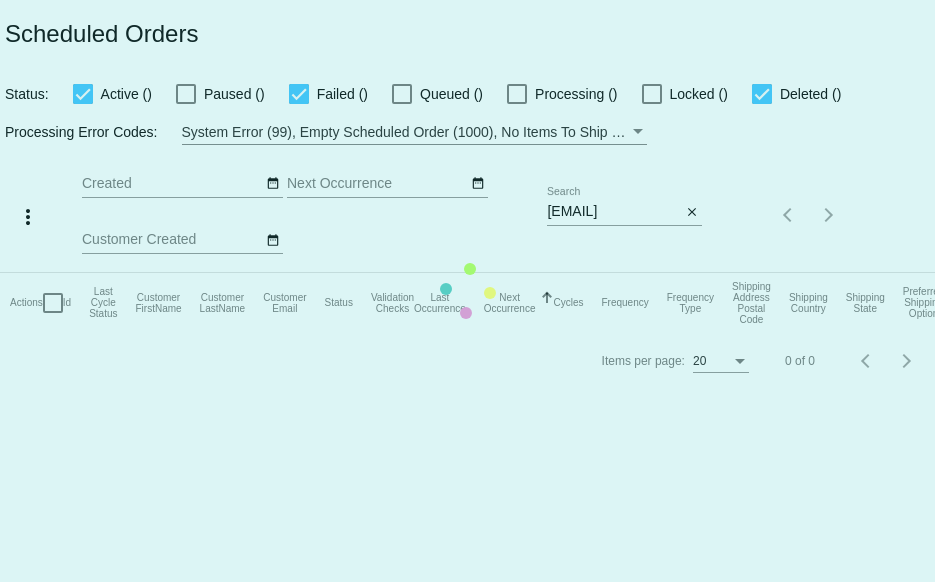 scroll, scrollTop: 0, scrollLeft: 0, axis: both 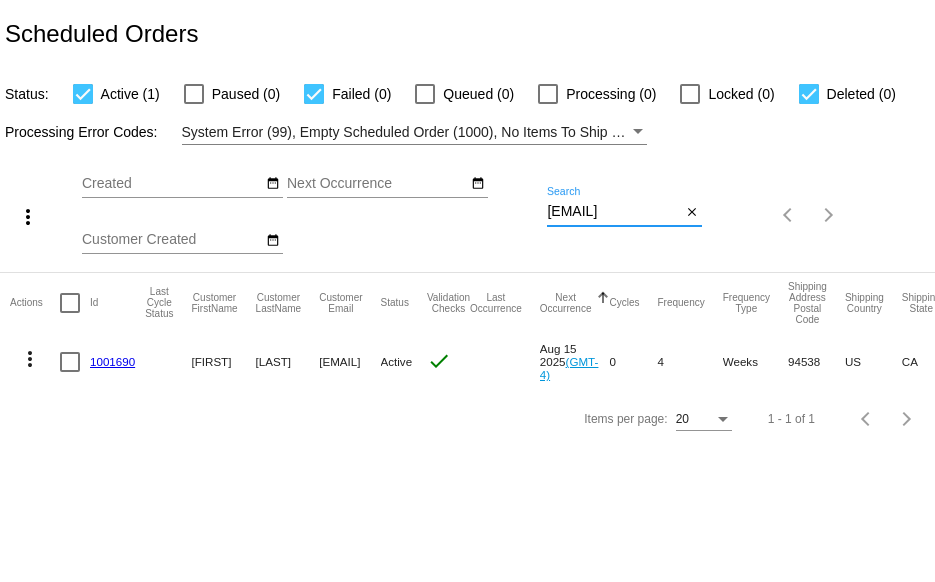 drag, startPoint x: 547, startPoint y: 211, endPoint x: 711, endPoint y: 211, distance: 164 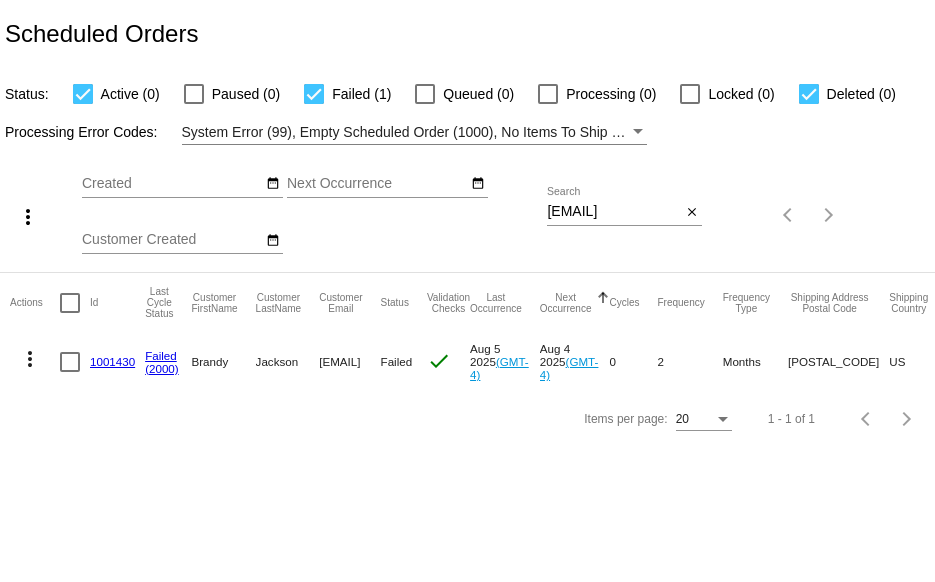 scroll, scrollTop: 0, scrollLeft: 0, axis: both 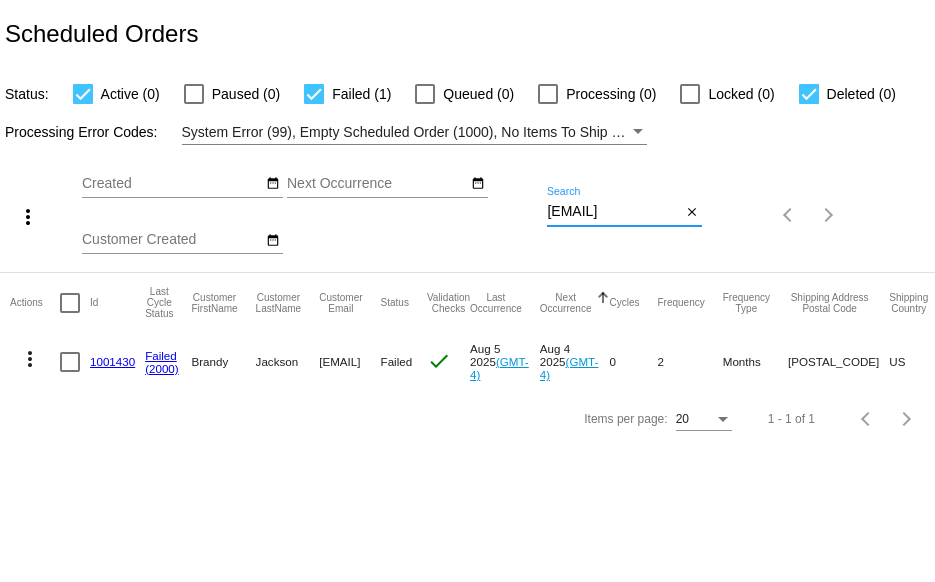 drag, startPoint x: 548, startPoint y: 207, endPoint x: 727, endPoint y: 215, distance: 179.17868 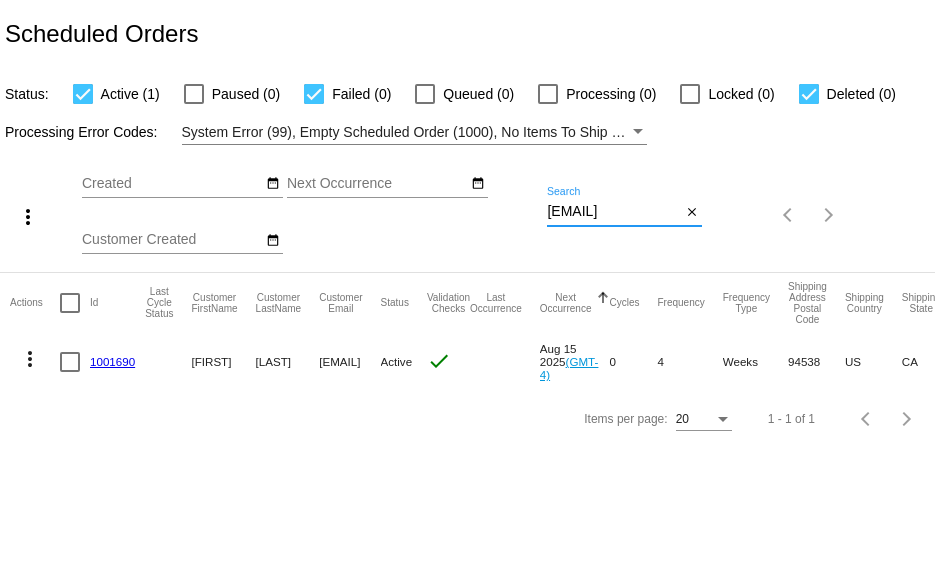 type on "jaquezcarol@yahoo.com" 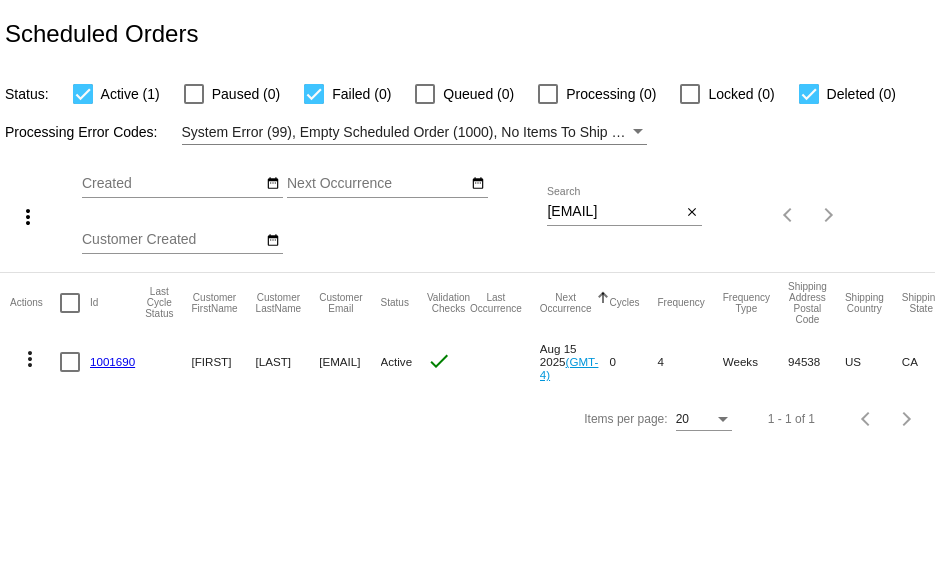 click on "1001690" 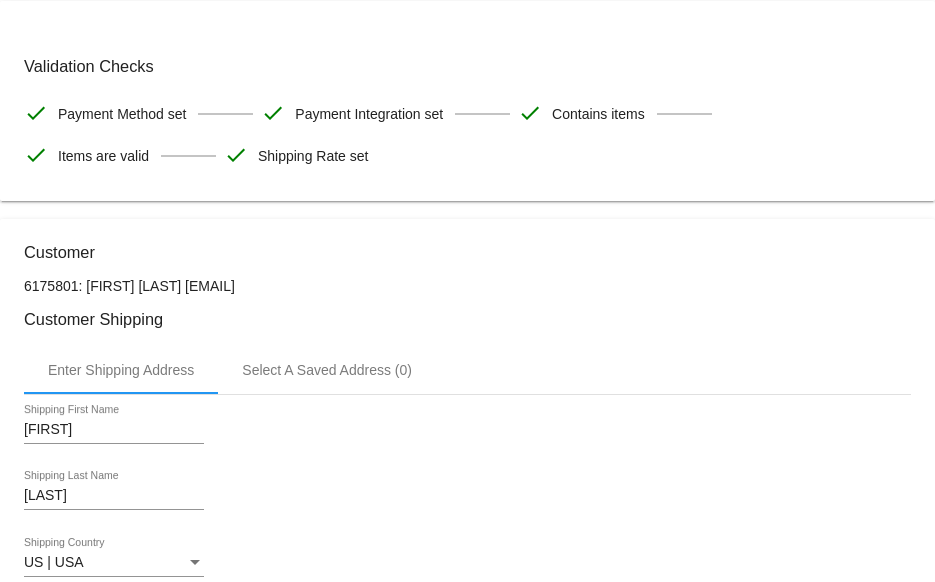 scroll, scrollTop: 0, scrollLeft: 0, axis: both 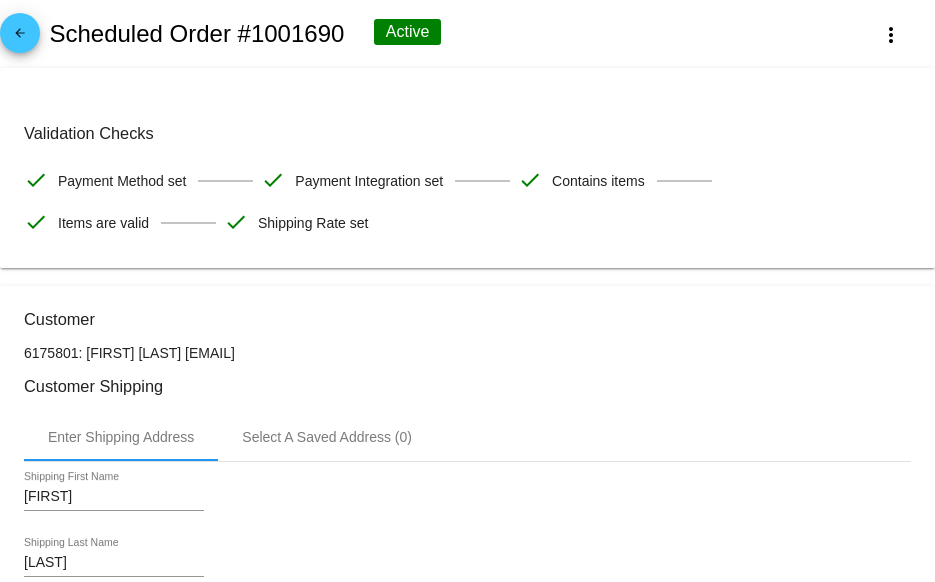 click on "arrow_back" 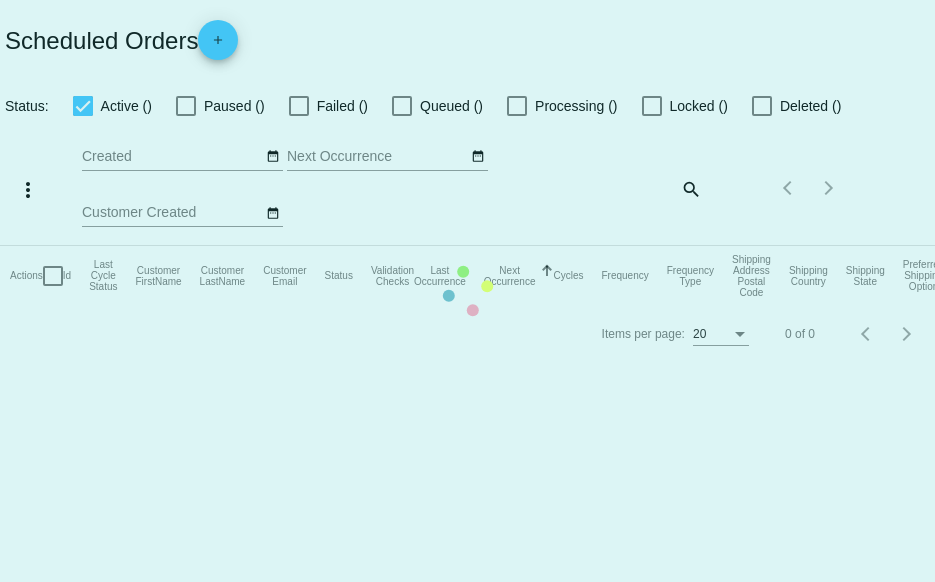 checkbox on "true" 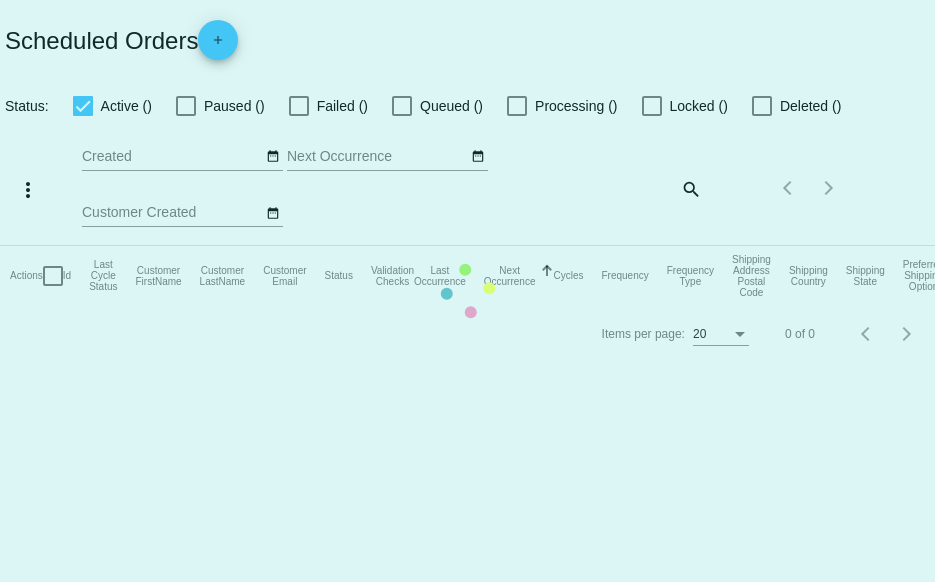 checkbox on "true" 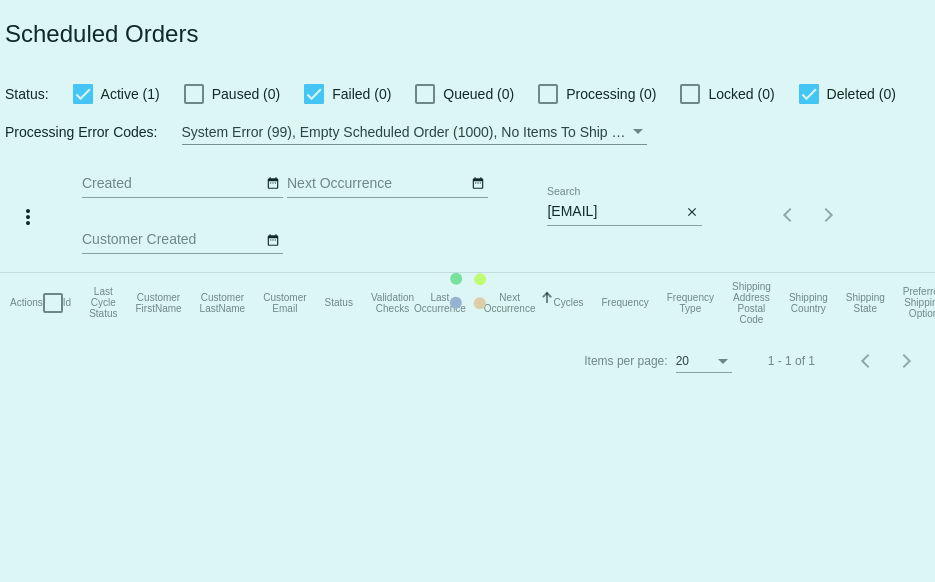 click on "Actions
Id   Last Cycle Status   Customer FirstName   Customer LastName   Customer Email   Status   Validation Checks   Last Occurrence   Next Occurrence   Sorted by NextOccurrenceUtc ascending  Cycles   Frequency   Frequency Type   Shipping Address Postal Code
Shipping Country
Shipping State
Preferred Shipping Option
Payment Method   Currency   Total Product Quantity   Scheduled Order Subtotal
Scheduled Order LTV" 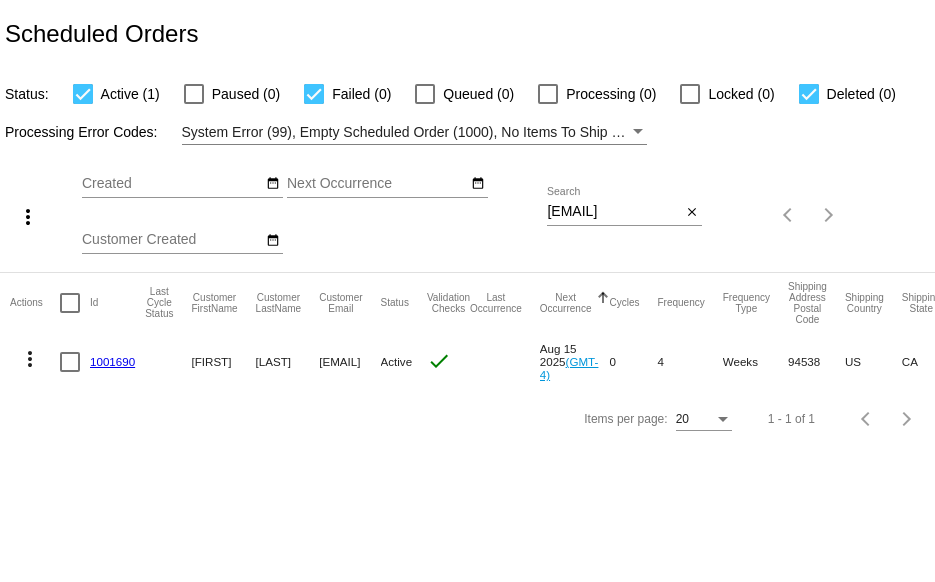 drag, startPoint x: 545, startPoint y: 211, endPoint x: 616, endPoint y: 217, distance: 71.25307 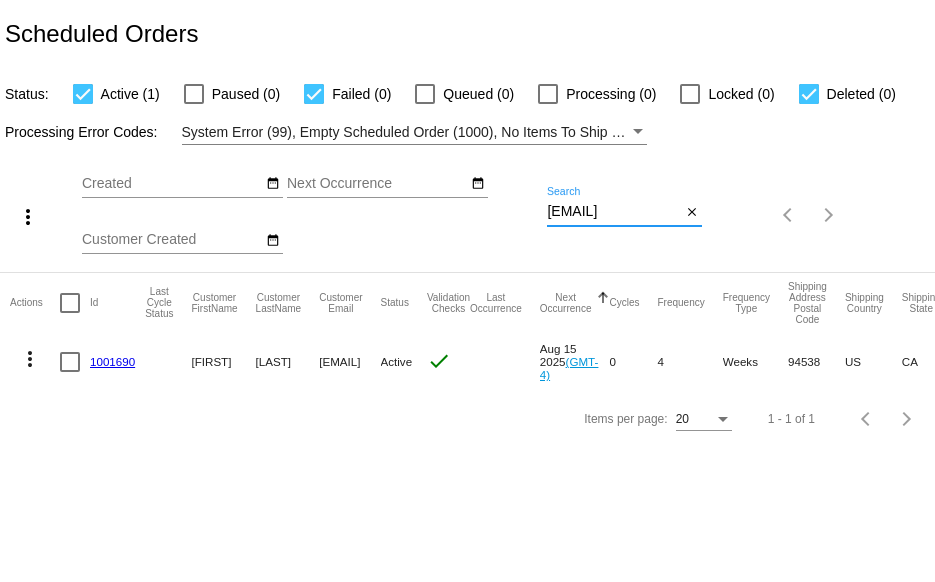 scroll, scrollTop: 0, scrollLeft: 20, axis: horizontal 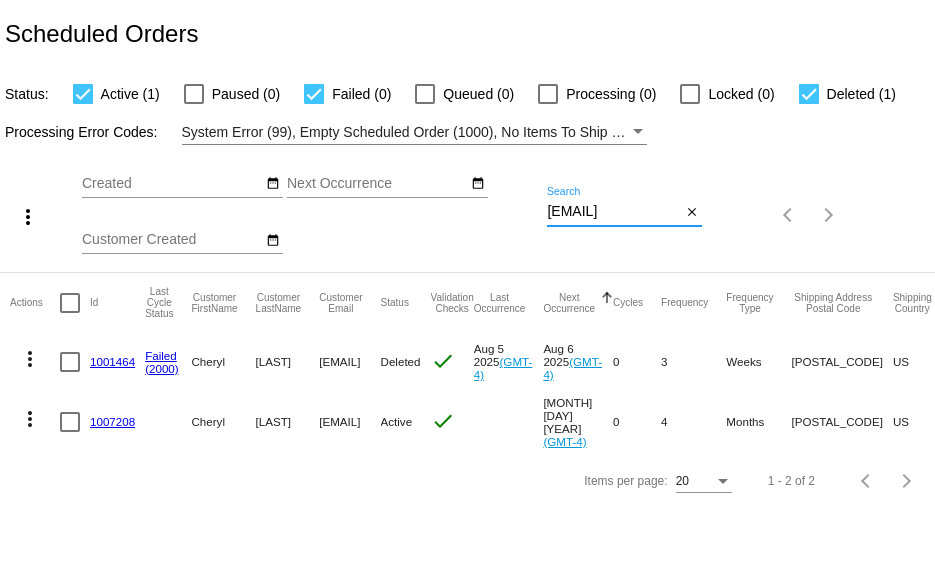 type on "ccgenta@gmail.com" 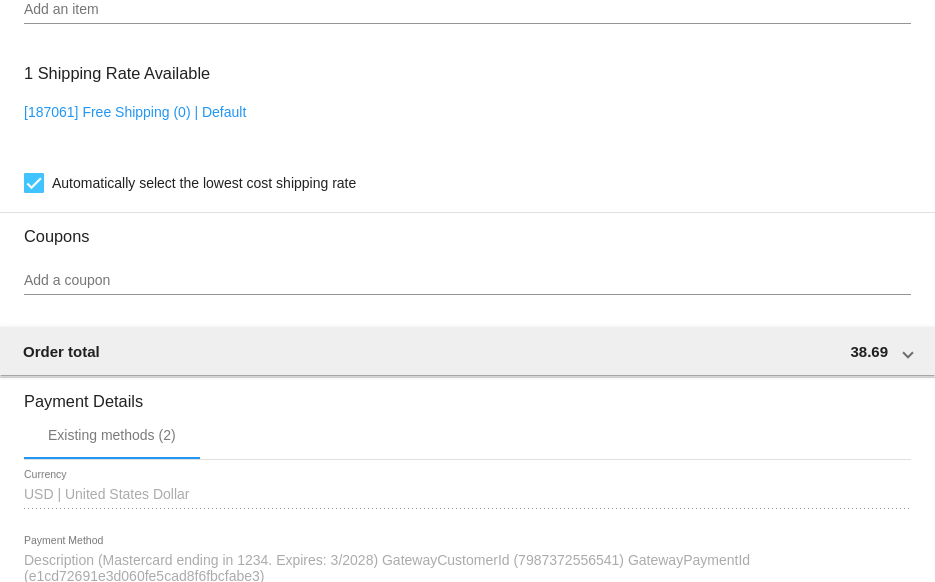 scroll, scrollTop: 1300, scrollLeft: 0, axis: vertical 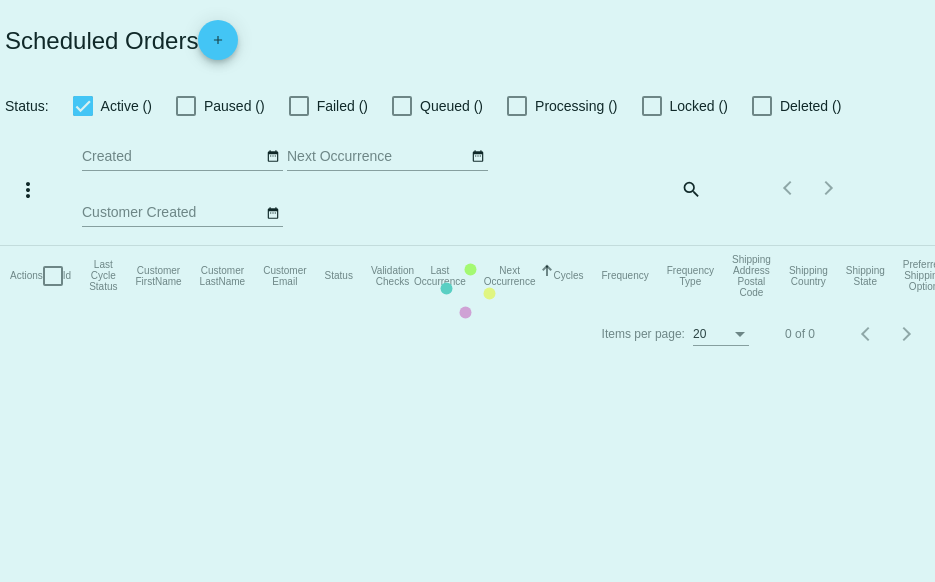 checkbox on "true" 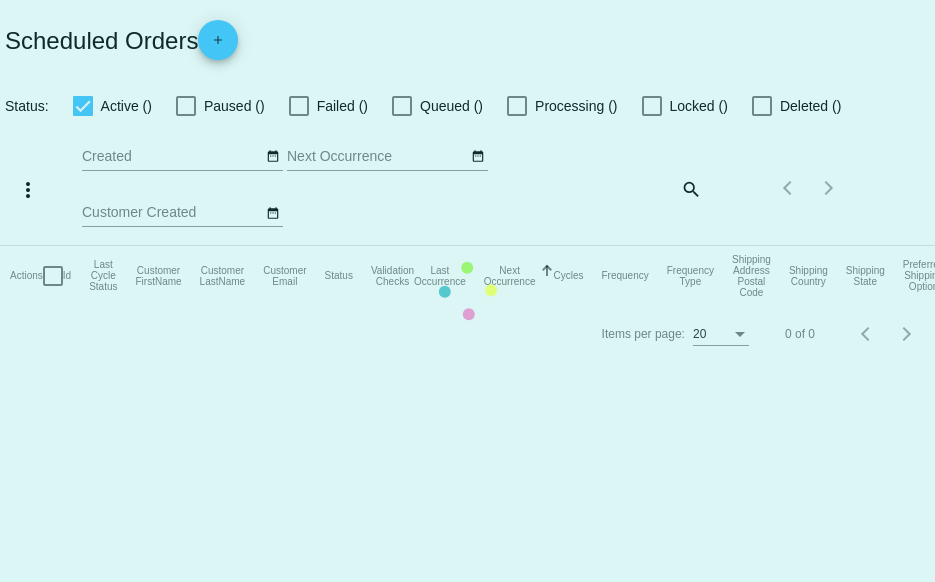 checkbox on "true" 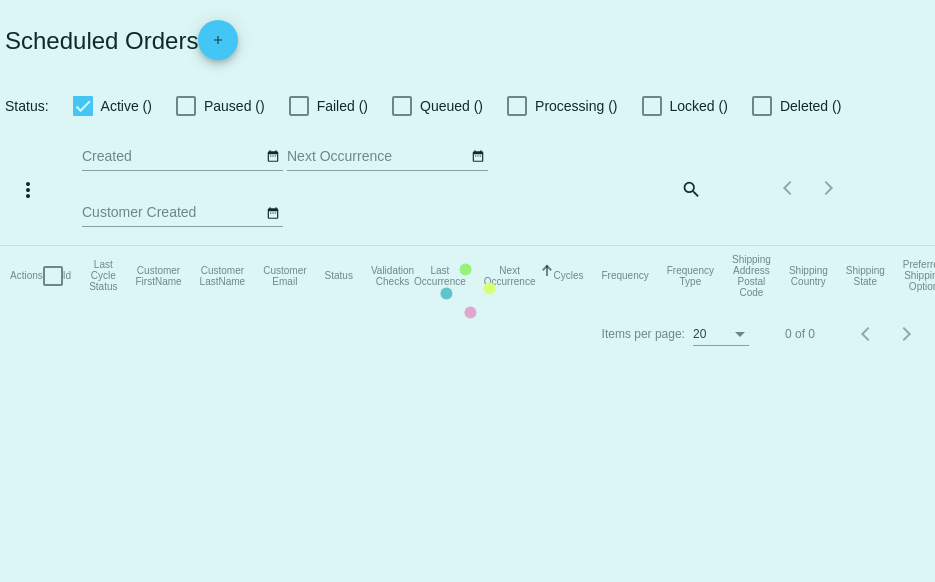 scroll, scrollTop: 0, scrollLeft: 0, axis: both 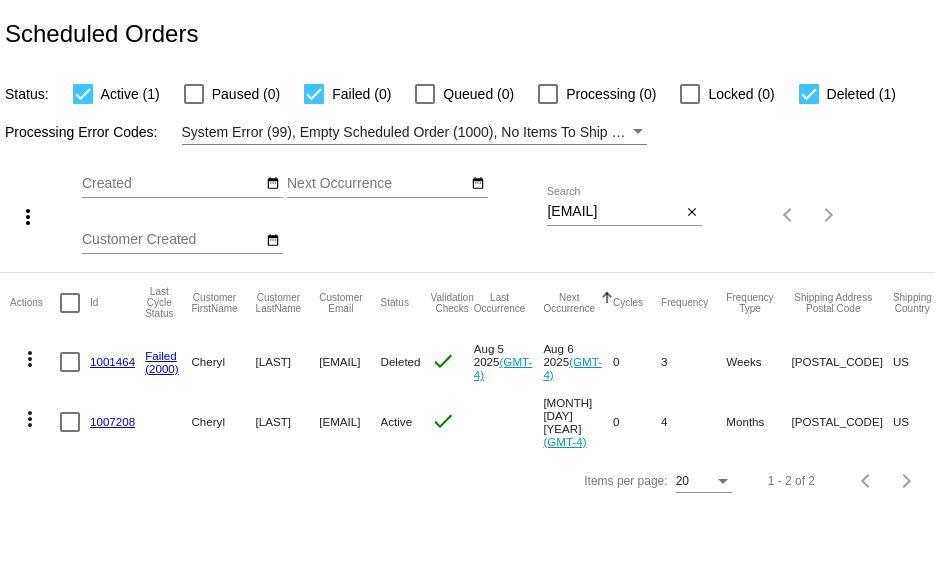 click on "1001464" 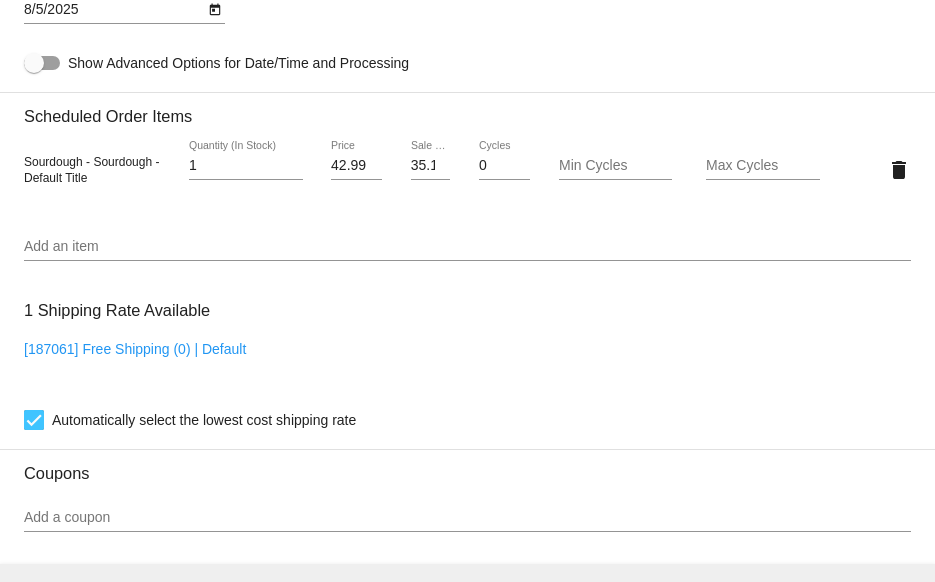 scroll, scrollTop: 1600, scrollLeft: 0, axis: vertical 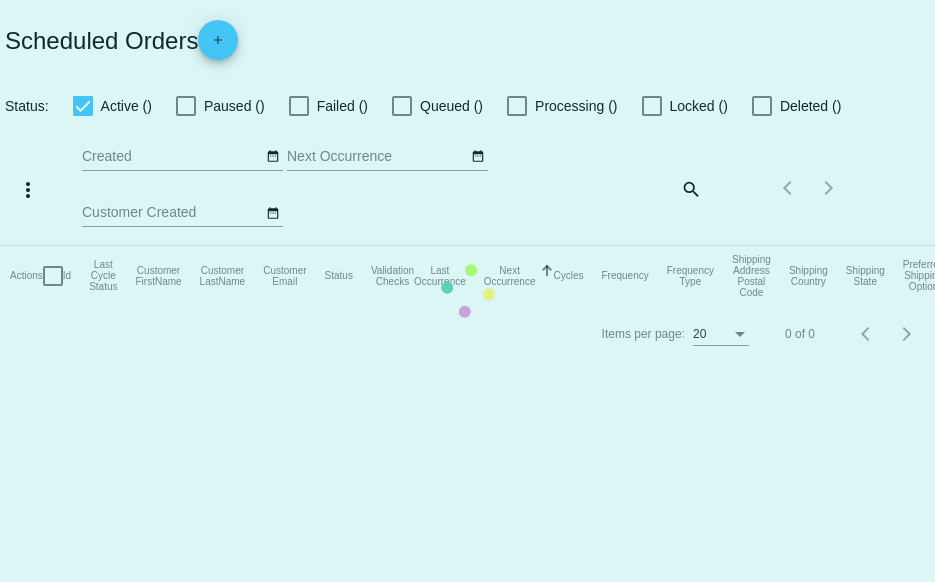 checkbox on "true" 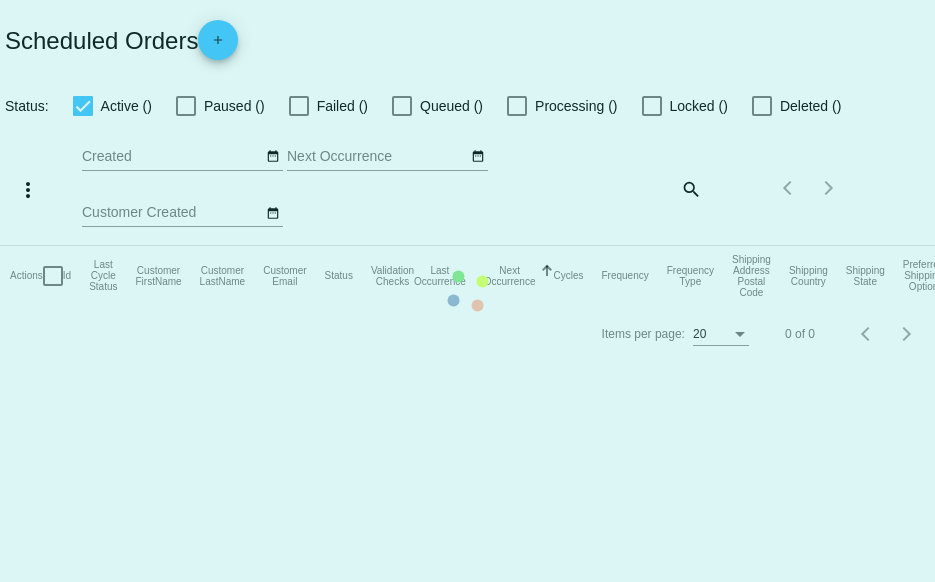 checkbox on "true" 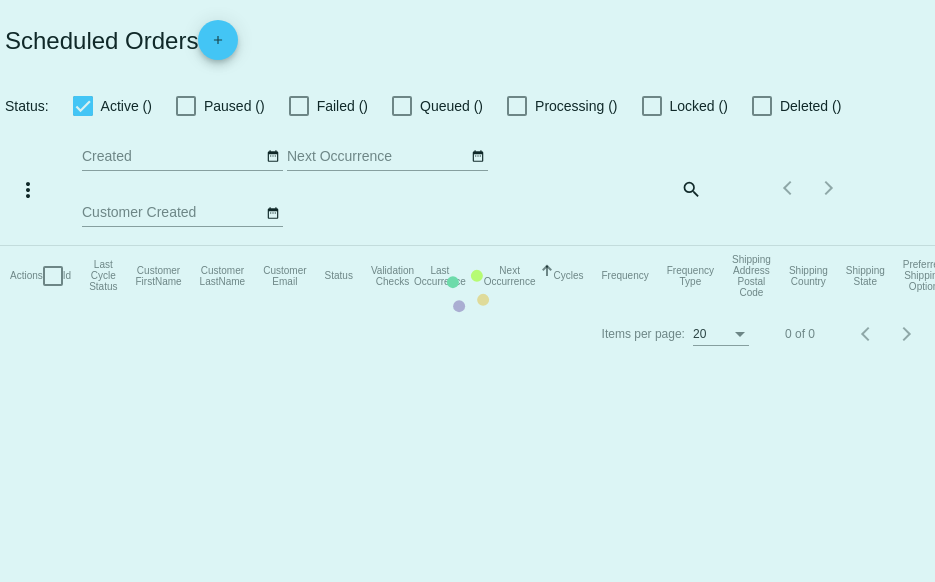 scroll, scrollTop: 0, scrollLeft: 0, axis: both 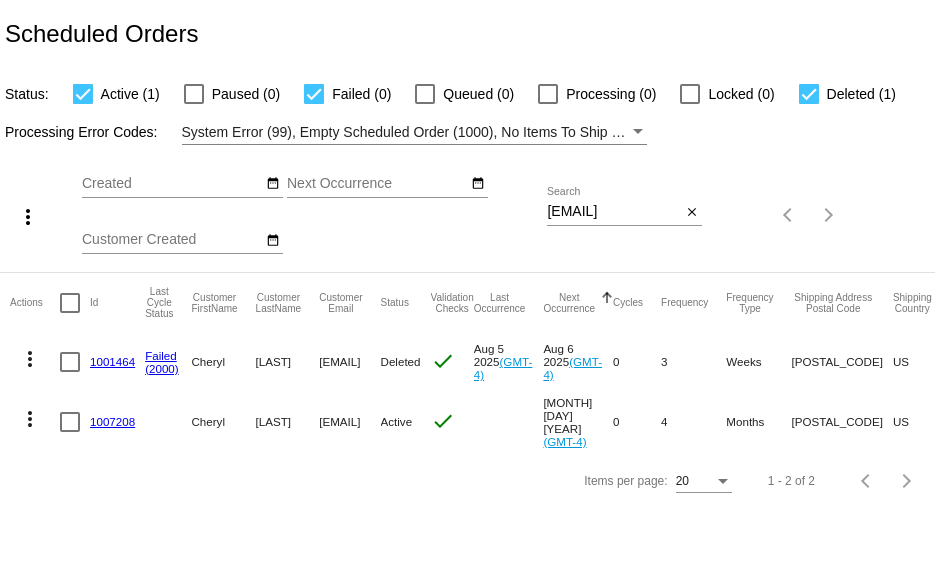 click on "1007208" 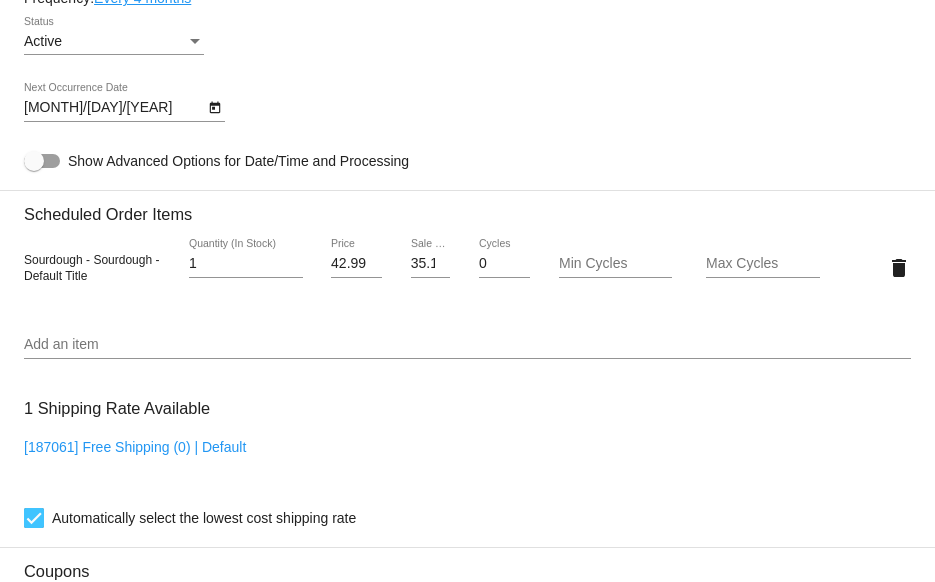 scroll, scrollTop: 1100, scrollLeft: 0, axis: vertical 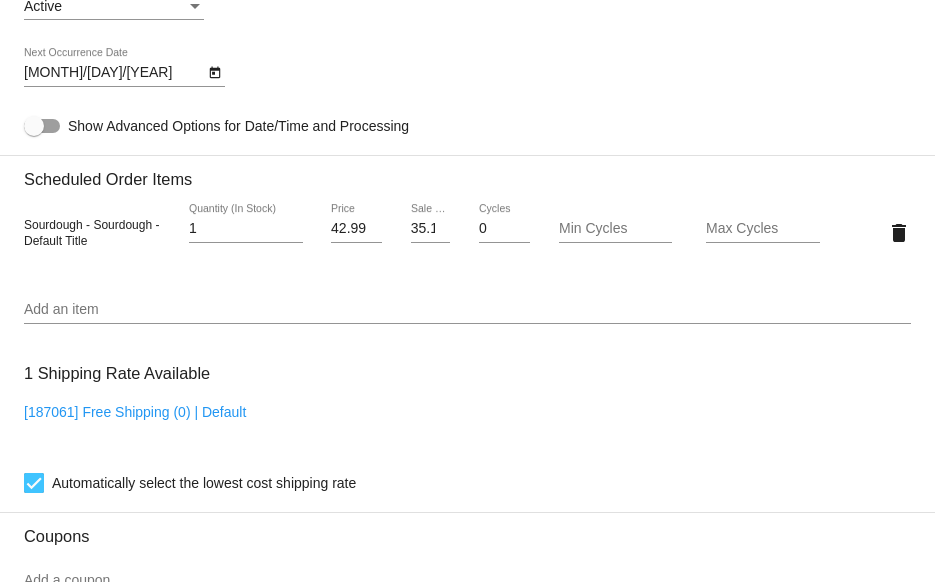 click on "Add an item" at bounding box center (467, 310) 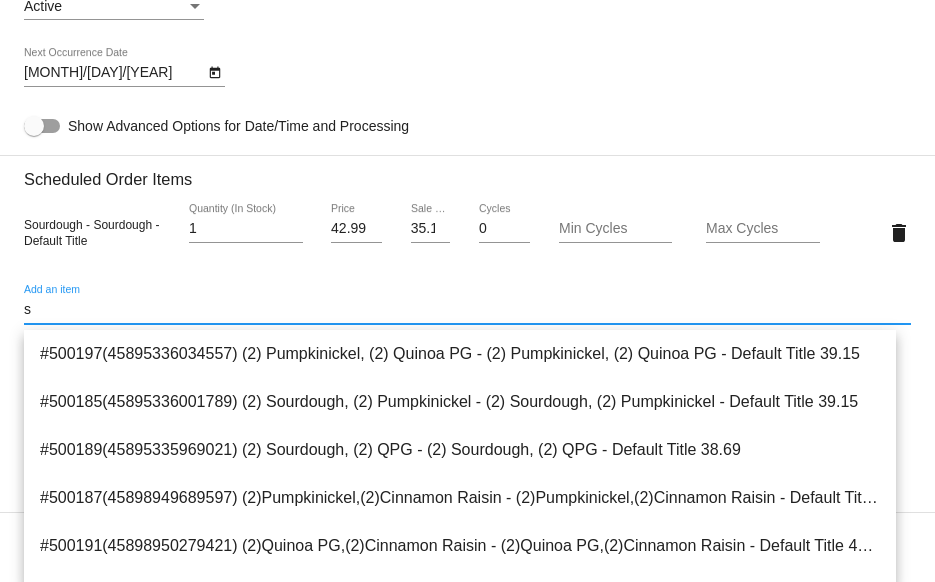 click on "s" at bounding box center (467, 310) 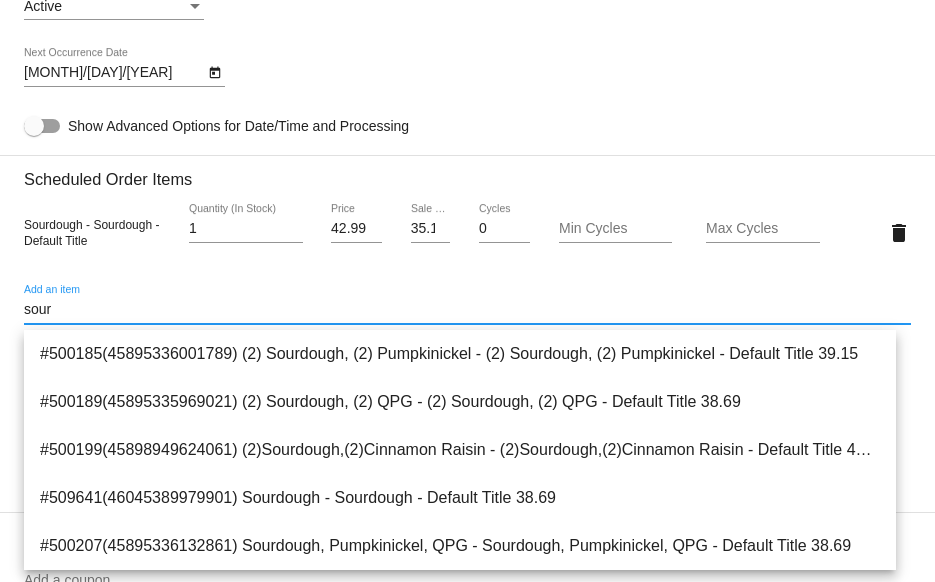 scroll, scrollTop: 1200, scrollLeft: 0, axis: vertical 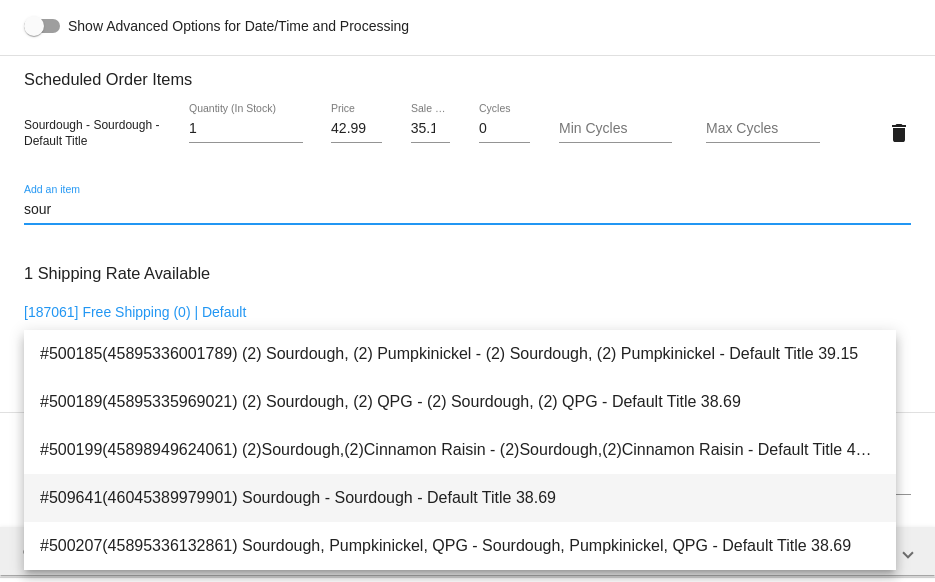 type on "sour" 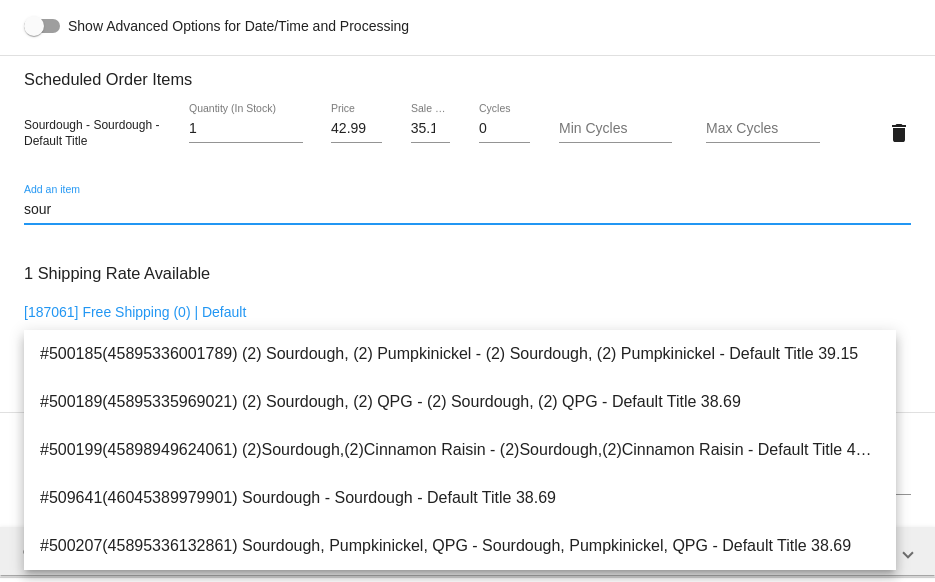 type 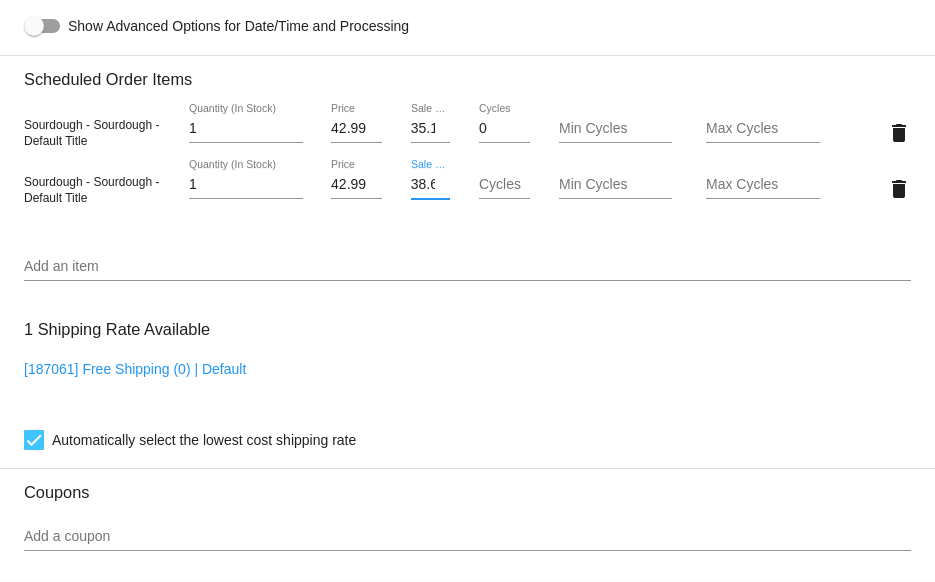 scroll, scrollTop: 0, scrollLeft: 12, axis: horizontal 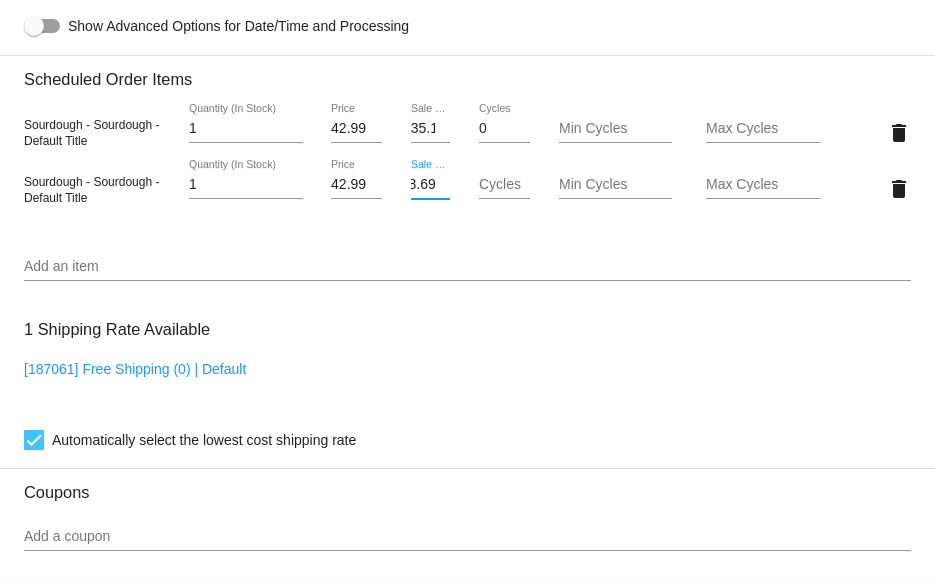 drag, startPoint x: 403, startPoint y: 187, endPoint x: 504, endPoint y: 185, distance: 101.0198 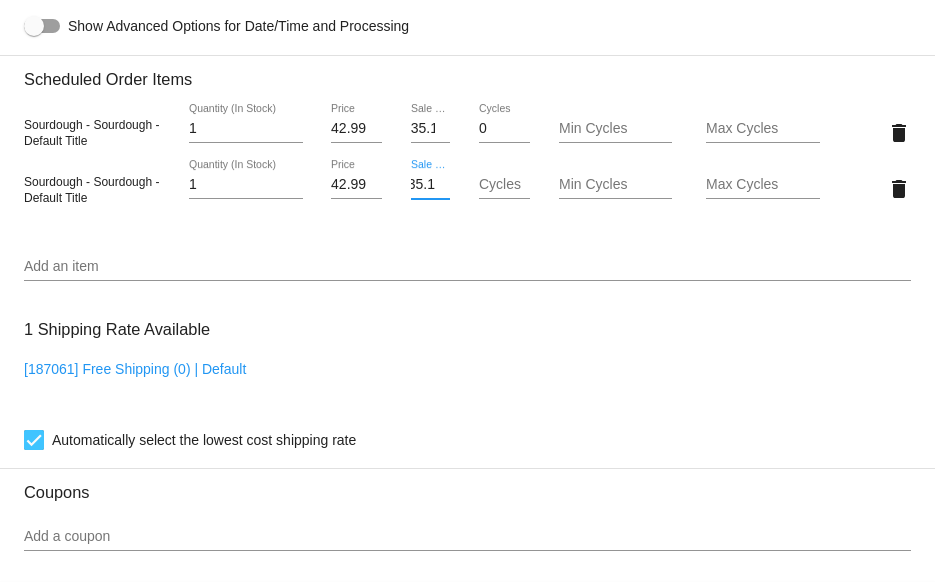 scroll, scrollTop: 0, scrollLeft: 11, axis: horizontal 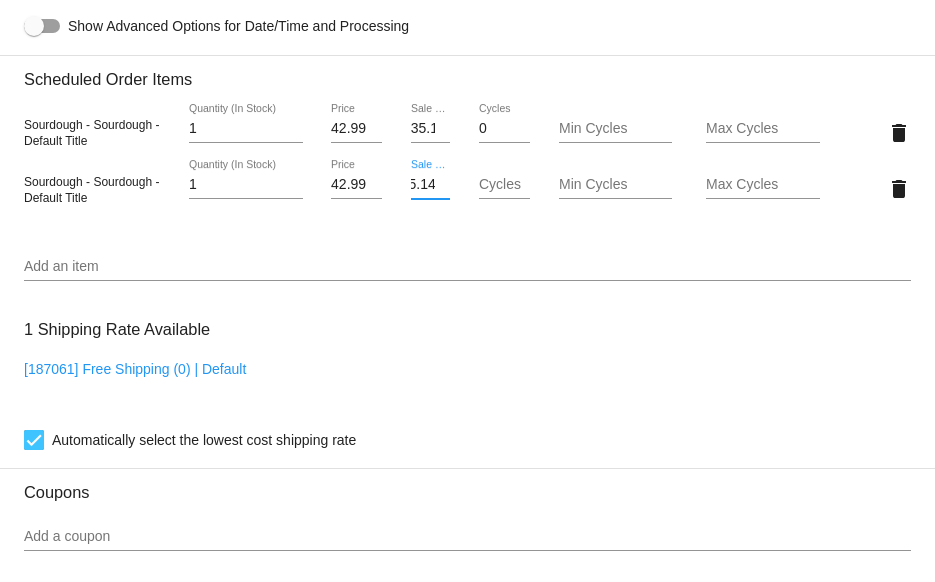 type on "35.14" 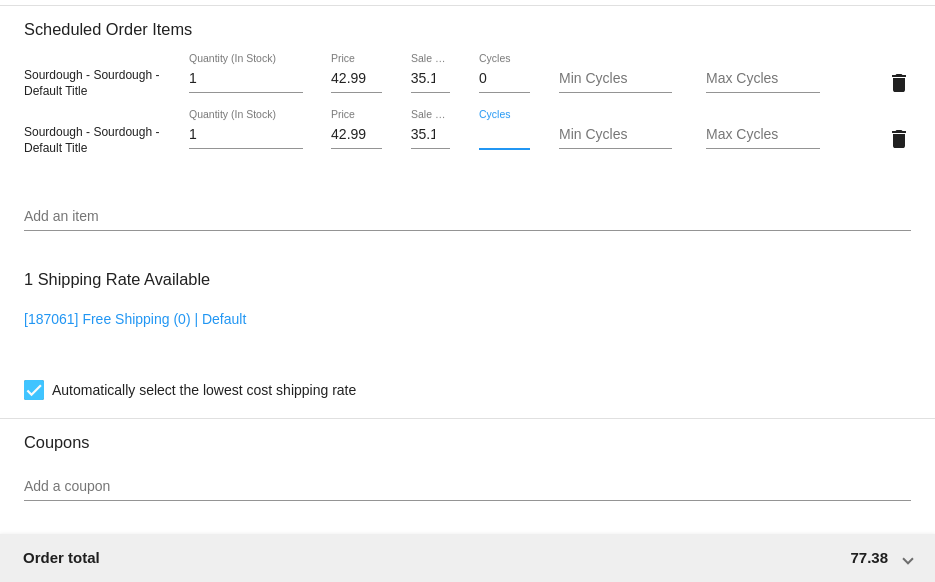scroll, scrollTop: 1200, scrollLeft: 0, axis: vertical 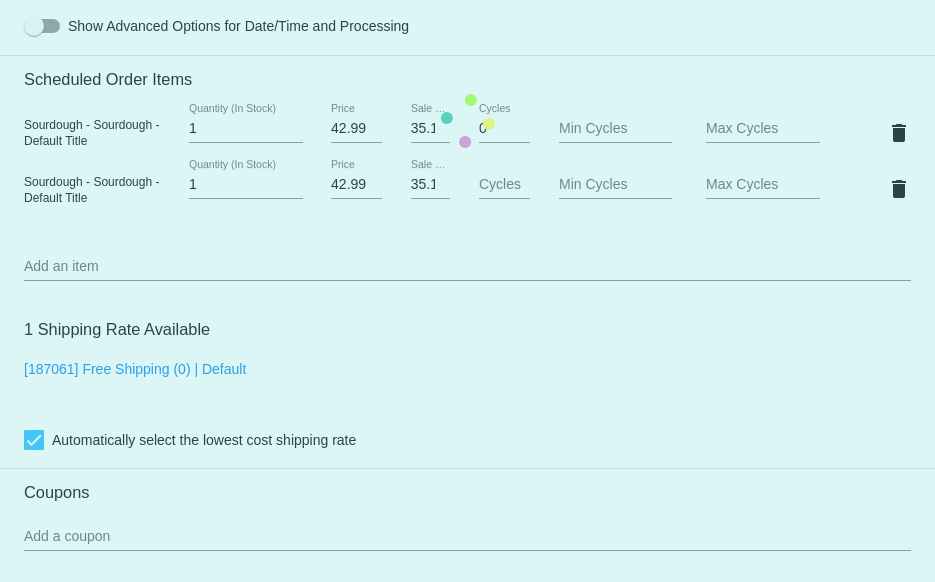 click on "Customer
6138174: Cheryl Genta
ccgenta@gmail.com
Customer Shipping
Enter Shipping Address Select A Saved Address (0)
Cheryl
Shipping First Name
Genta
Shipping Last Name
US | USA
Shipping Country
12 Roselawn Ave.
Shipping Street 1
Shipping Street 2
Fairview Heights
Shipping City
IL | Illinois
Shipping State
62208
Shipping Postcode
Scheduled Order Details
Frequency:
Every 4 months
Active
Status
1" 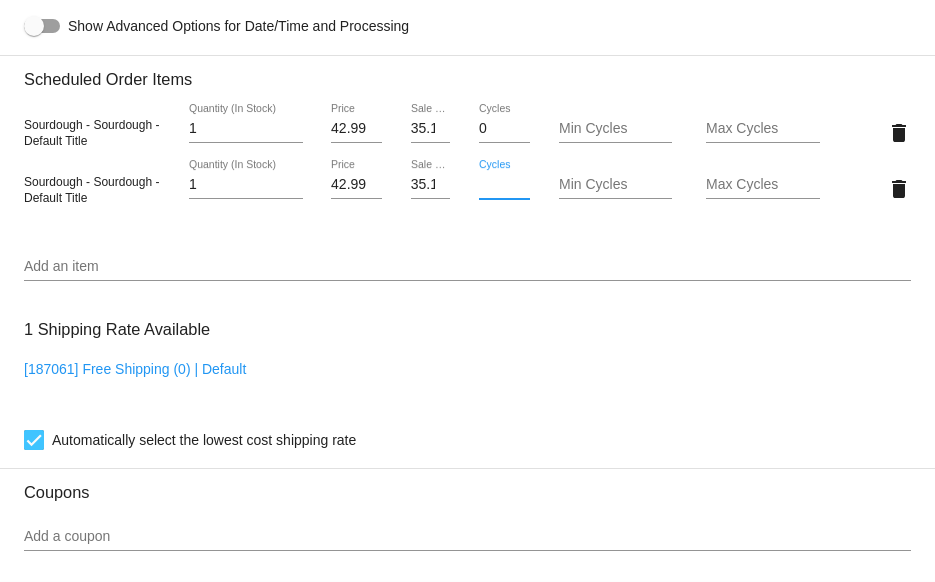 click on "Cycles" at bounding box center (504, 185) 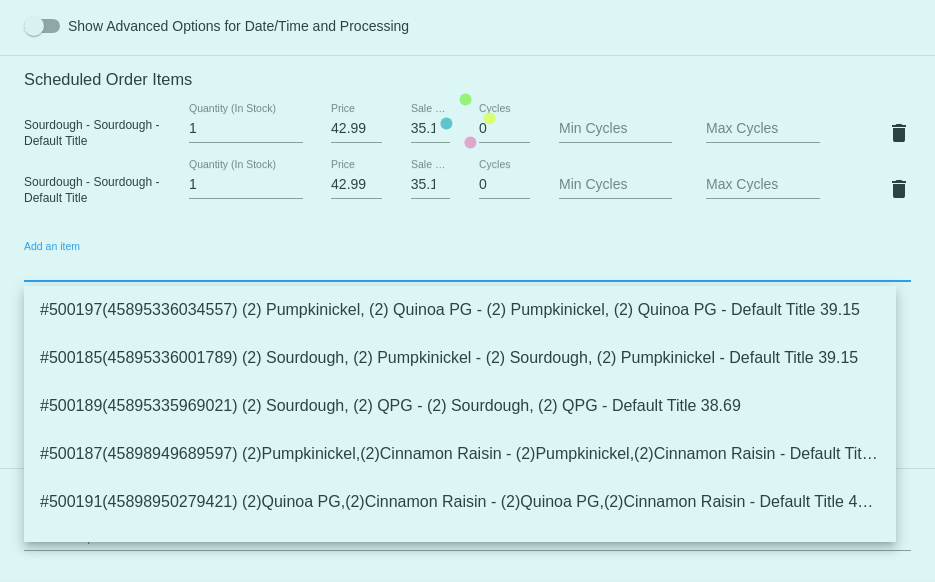 click on "Customer
6138174: Cheryl Genta
ccgenta@gmail.com
Customer Shipping
Enter Shipping Address Select A Saved Address (0)
Cheryl
Shipping First Name
Genta
Shipping Last Name
US | USA
Shipping Country
12 Roselawn Ave.
Shipping Street 1
Shipping Street 2
Fairview Heights
Shipping City
IL | Illinois
Shipping State
62208
Shipping Postcode
Scheduled Order Details
Frequency:
Every 4 months
Active
Status
1" 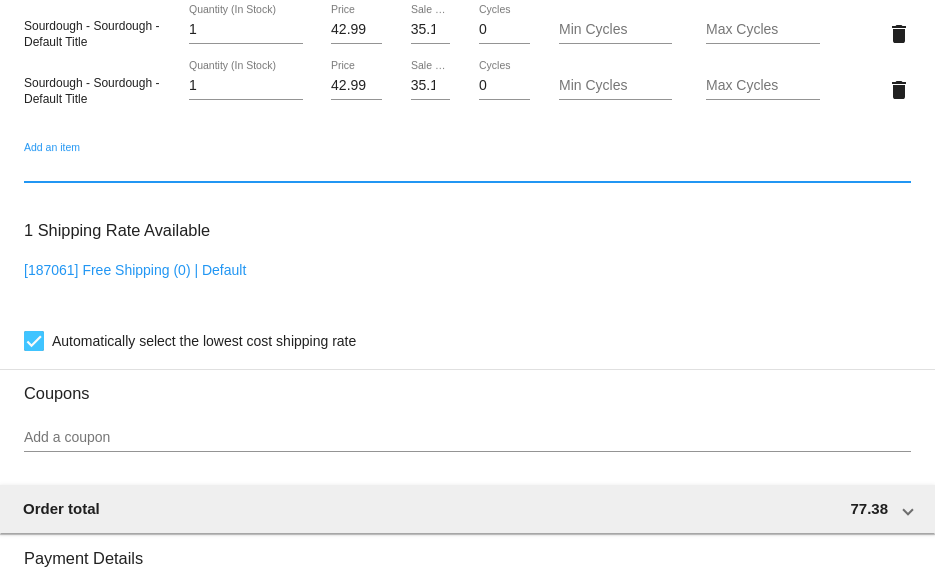 scroll, scrollTop: 1300, scrollLeft: 0, axis: vertical 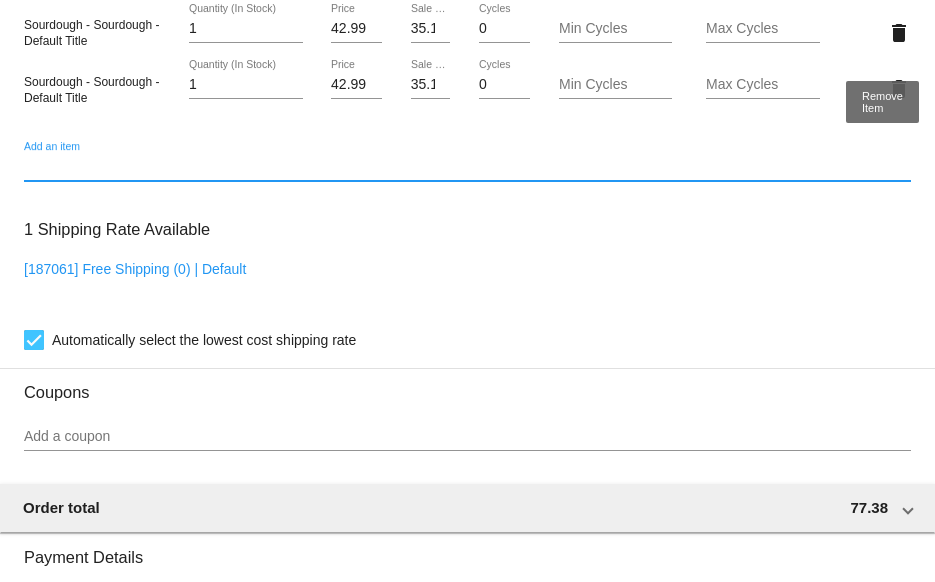click on "delete" 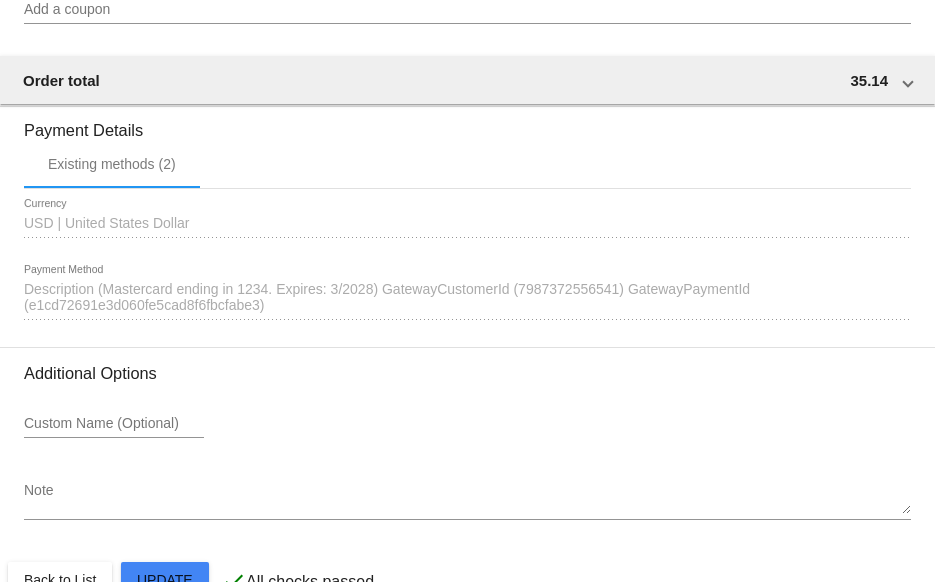 scroll, scrollTop: 1724, scrollLeft: 0, axis: vertical 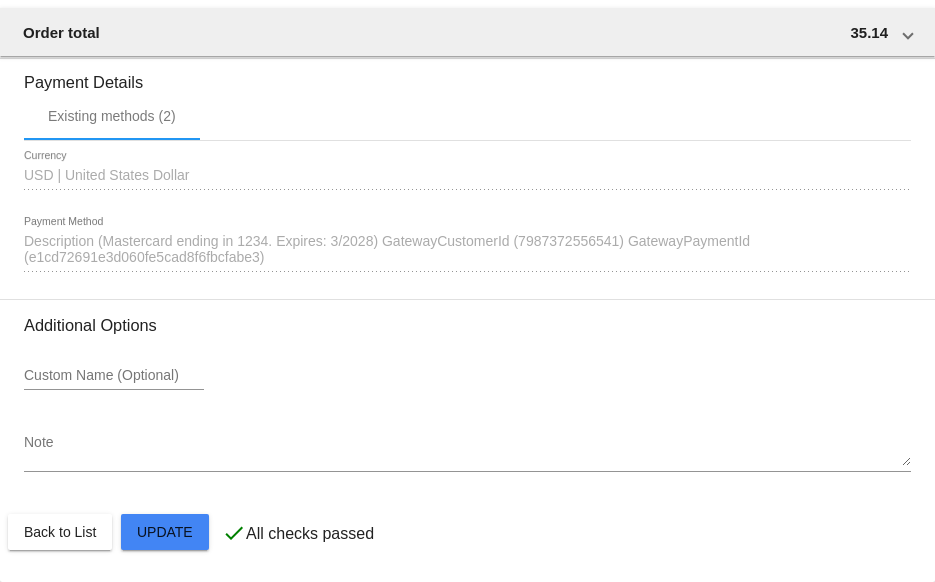 click on "Customer
6138174: Cheryl Genta
ccgenta@gmail.com
Customer Shipping
Enter Shipping Address Select A Saved Address (0)
Cheryl
Shipping First Name
Genta
Shipping Last Name
US | USA
Shipping Country
12 Roselawn Ave.
Shipping Street 1
Shipping Street 2
Fairview Heights
Shipping City
IL | Illinois
Shipping State
62208
Shipping Postcode
Scheduled Order Details
Frequency:
Every 4 months
Active
Status
1" 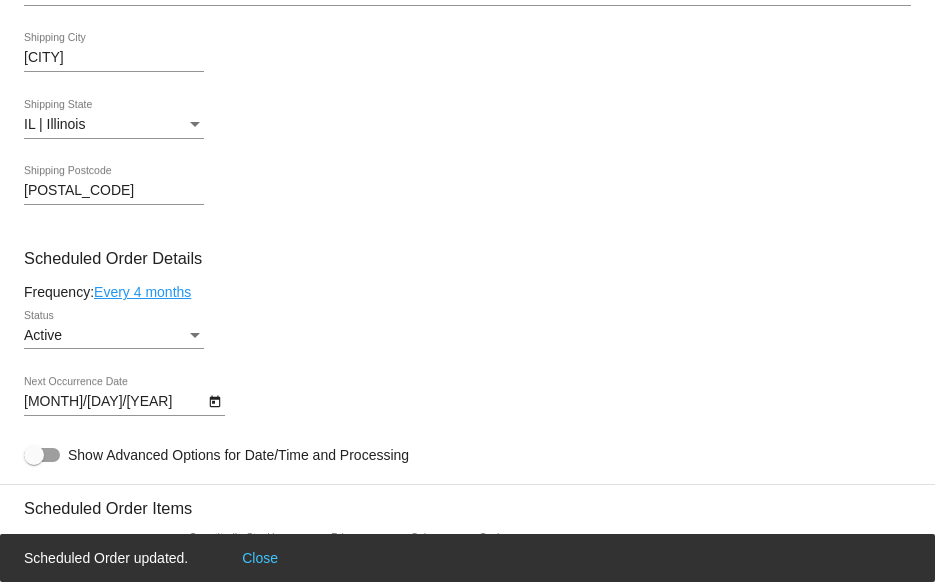 scroll, scrollTop: 724, scrollLeft: 0, axis: vertical 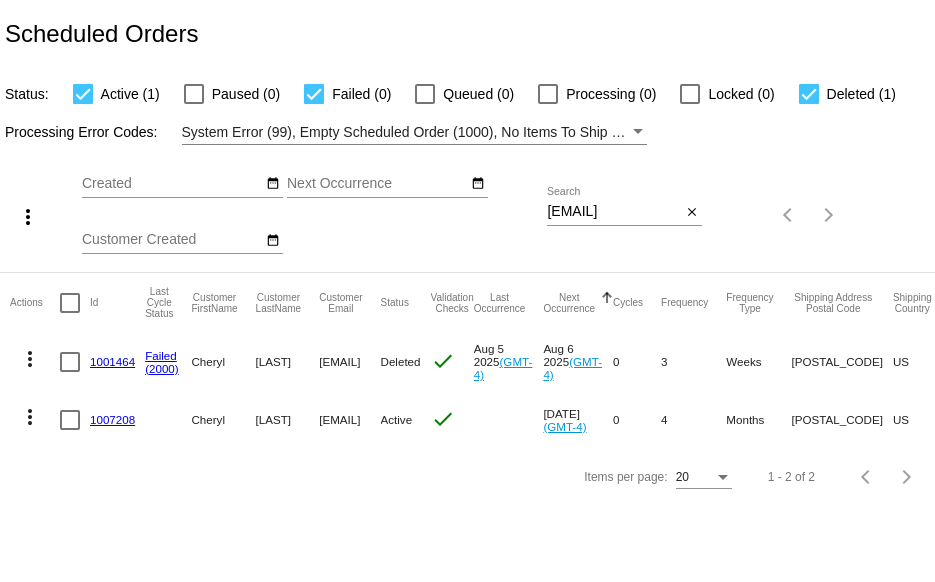 click on "1007208" 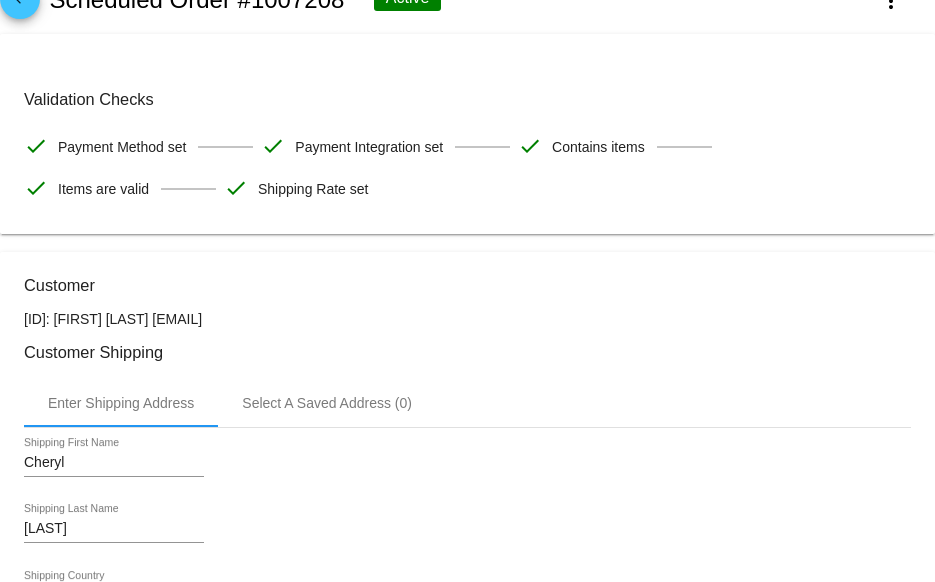 scroll, scrollTop: 0, scrollLeft: 0, axis: both 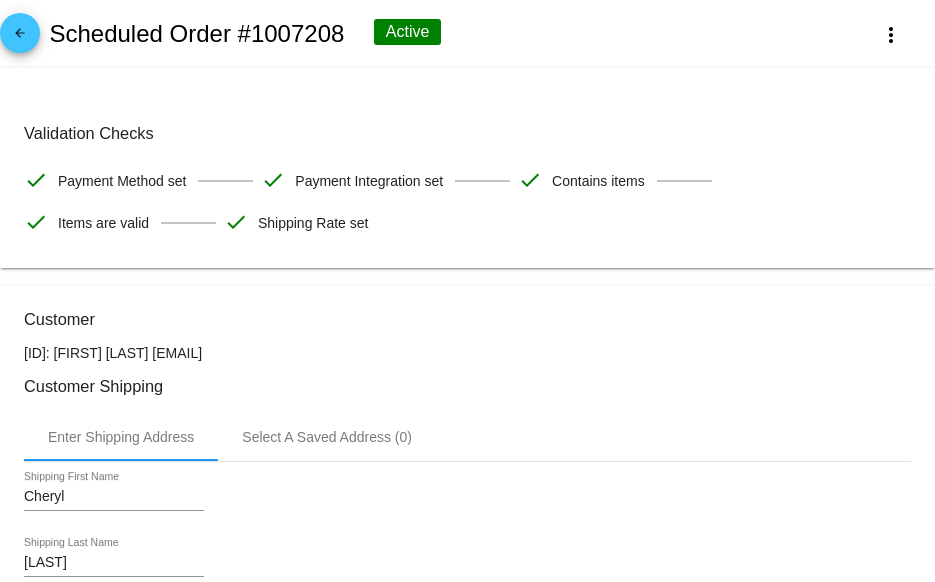 click on "arrow_back" 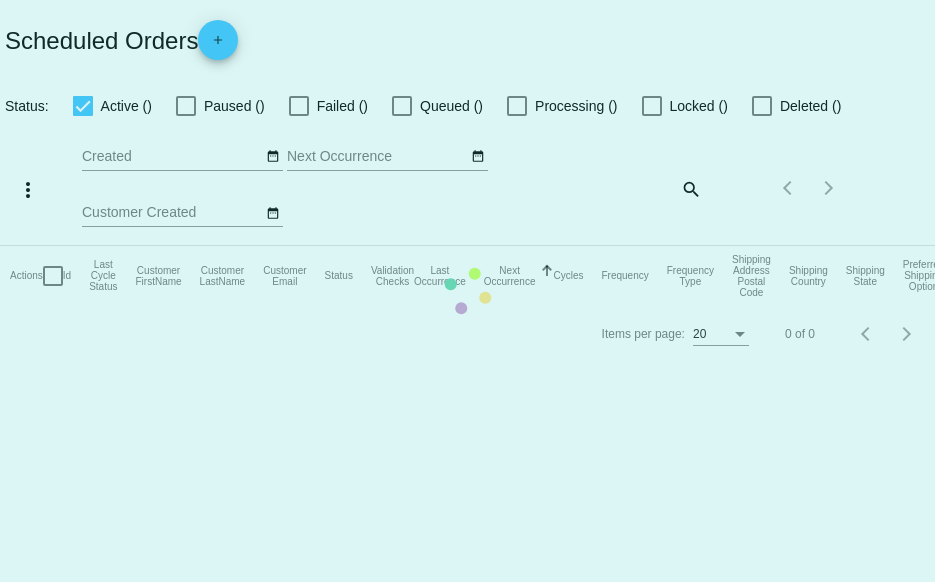 checkbox on "true" 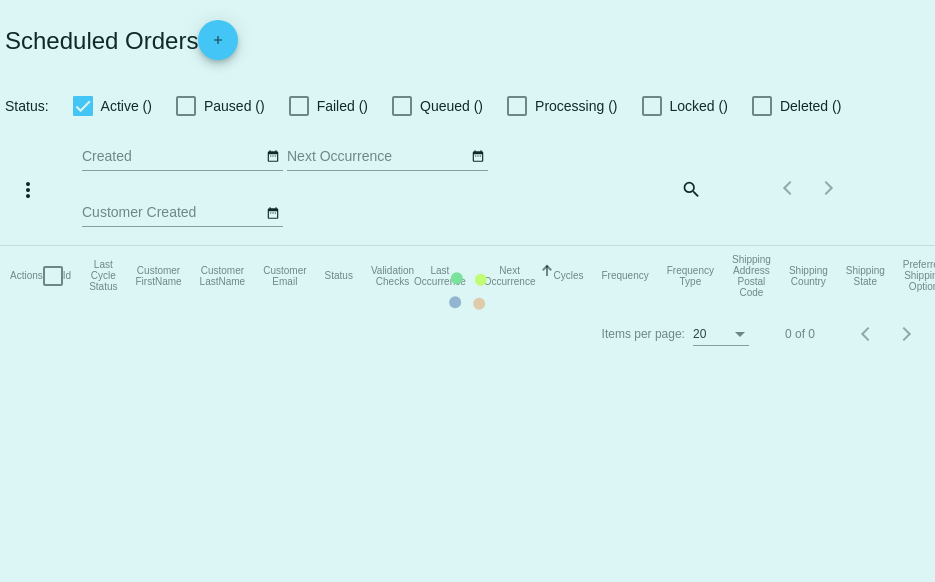 checkbox on "true" 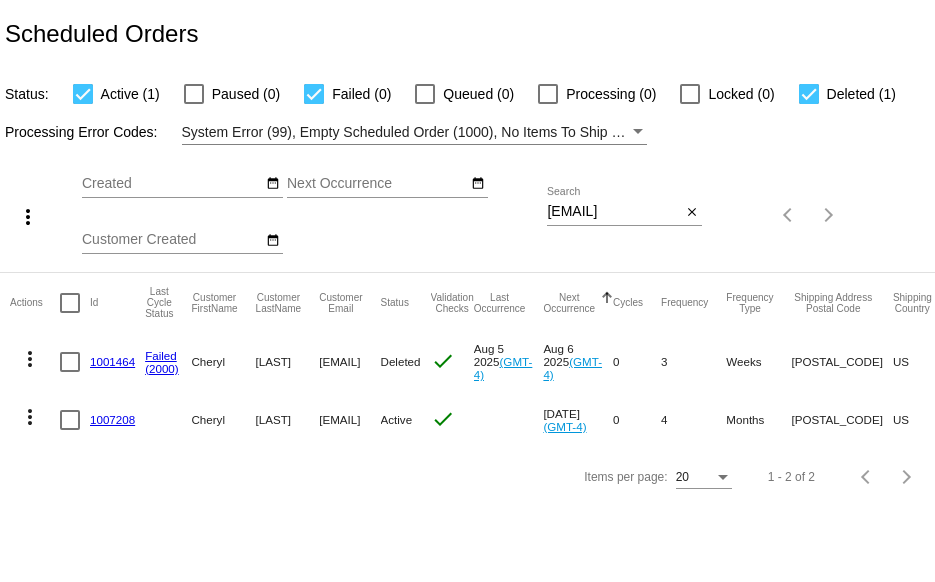 click on "more_vert" 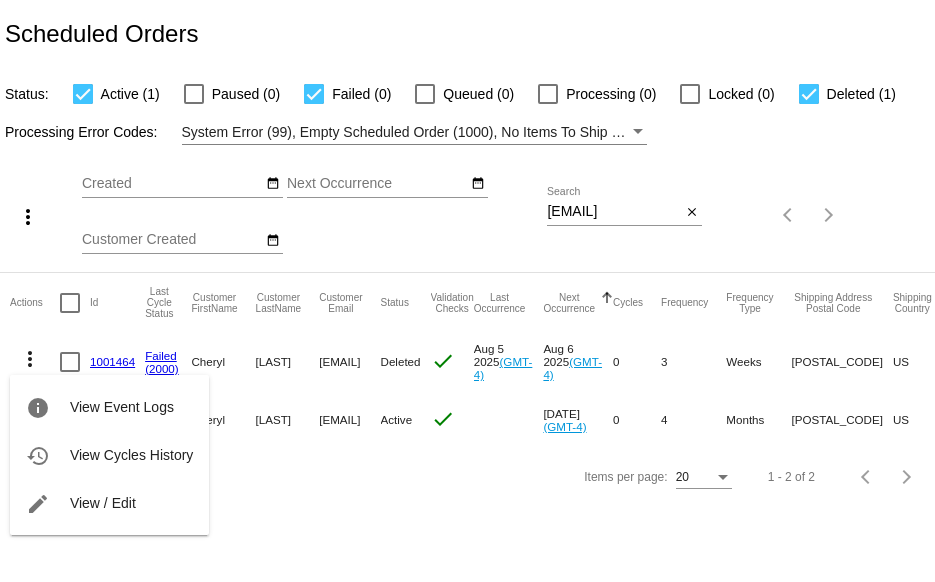 click at bounding box center (467, 291) 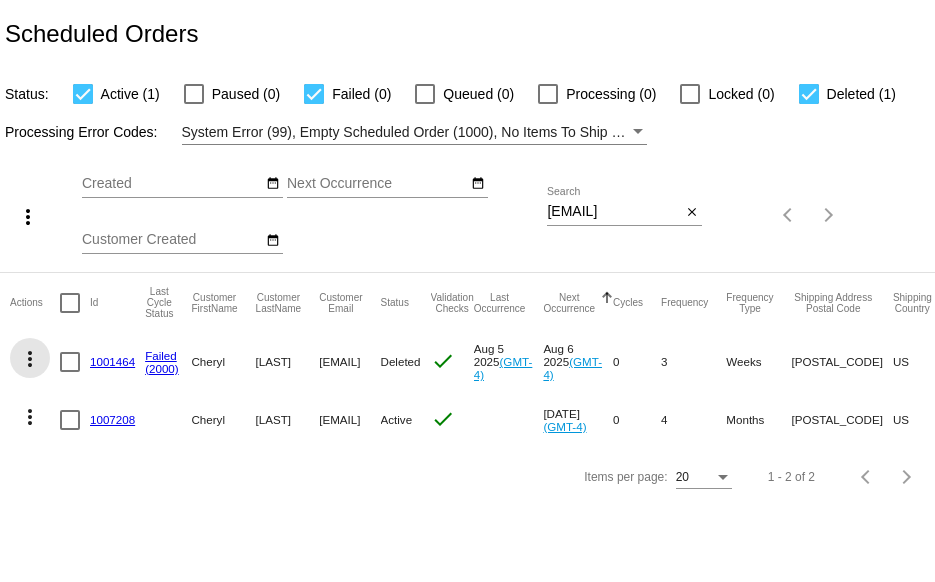 click on "more_vert" 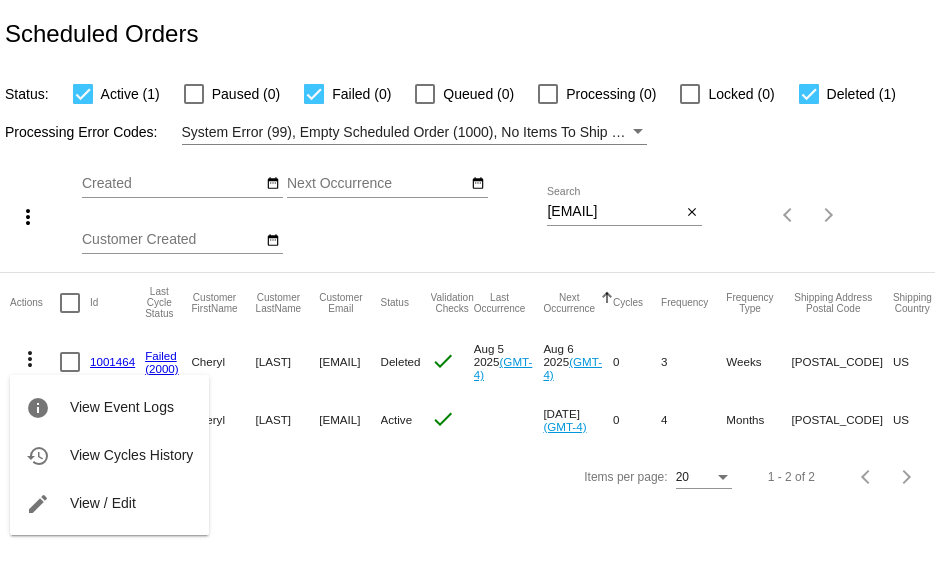 click at bounding box center [467, 291] 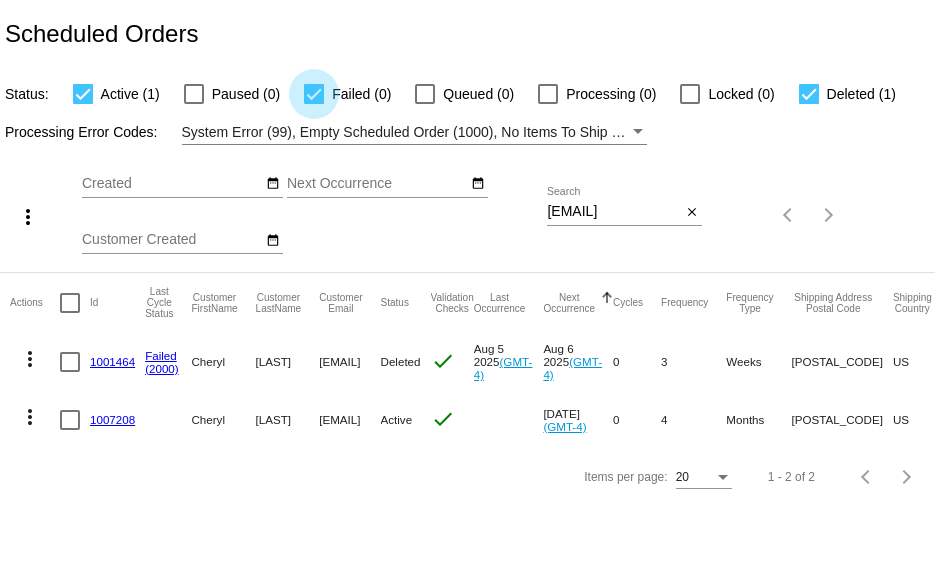 click at bounding box center [314, 94] 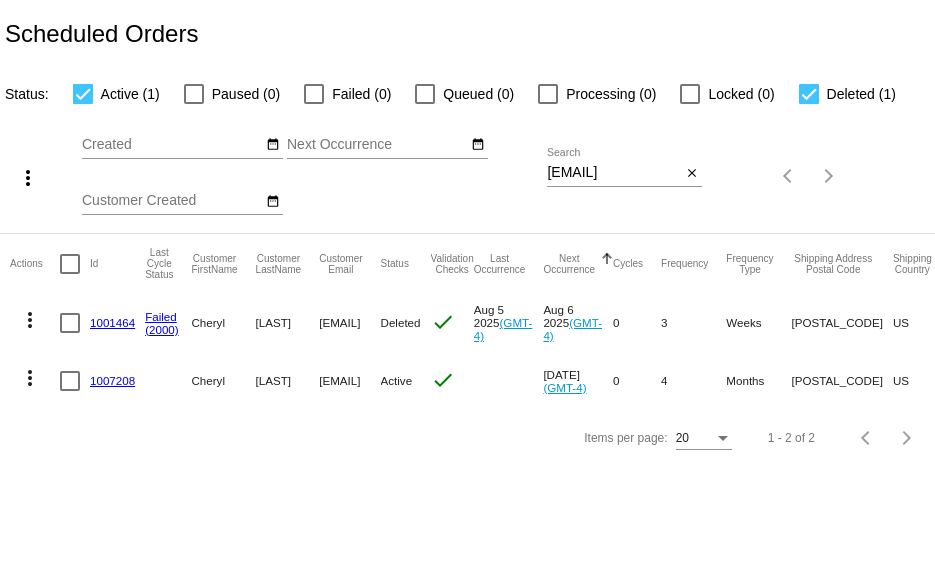 click at bounding box center (83, 94) 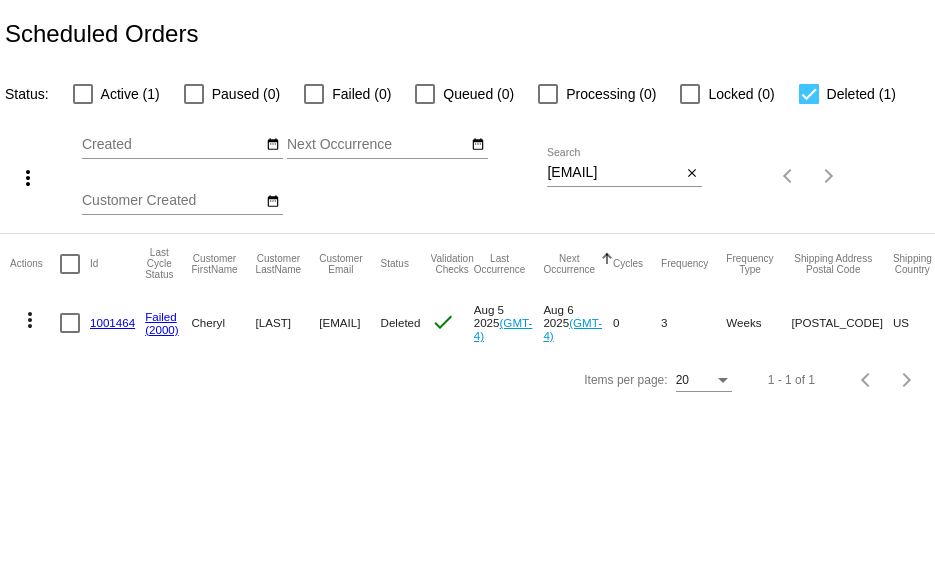 click at bounding box center (809, 94) 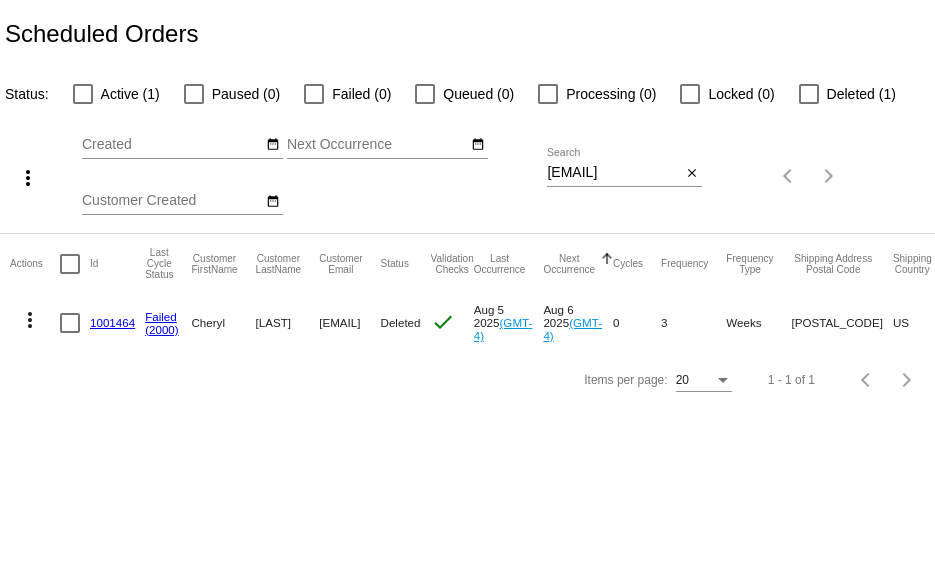 click on "Actions
Id   Last Cycle Status   Customer FirstName   Customer LastName   Customer Email   Status   Validation Checks   Last Occurrence   Next Occurrence   Sorted by NextOccurrenceUtc ascending  Cycles   Frequency   Frequency Type   Shipping Address Postal Code
Shipping Country
Shipping State
Preferred Shipping Option
Payment Method   Currency   Total Product Quantity   Scheduled Order Subtotal
Scheduled Order LTV
more_vert
1001464
Failed
(2000)
Cheryl
Genta
ccgenta@gmail.com
Deleted
check
Aug 5 2025
(GMT-4)
Aug 6 2025
(GMT-4)
0  3  Weeks  62208-1929  US  IL    PayPalV3  USD  1  35.14  TBD" 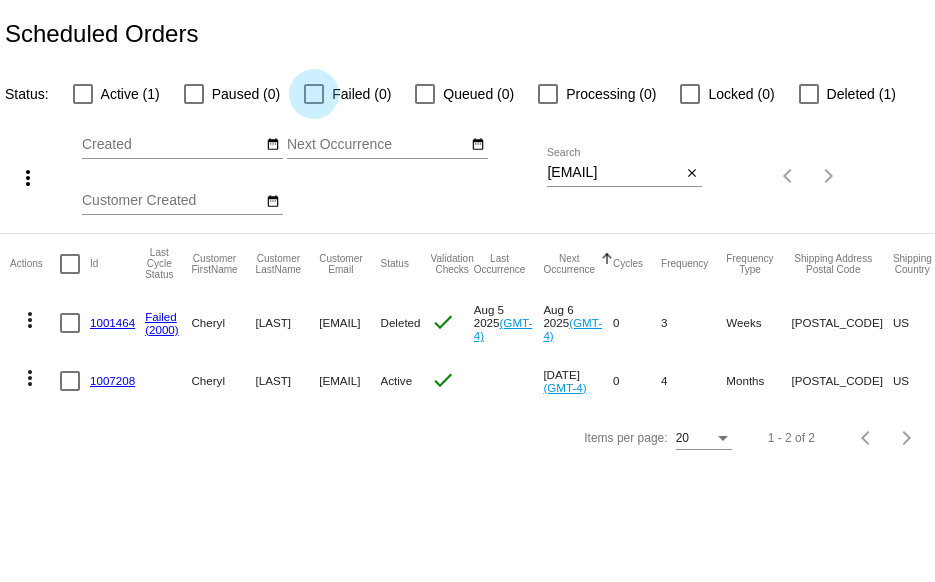 click at bounding box center [314, 94] 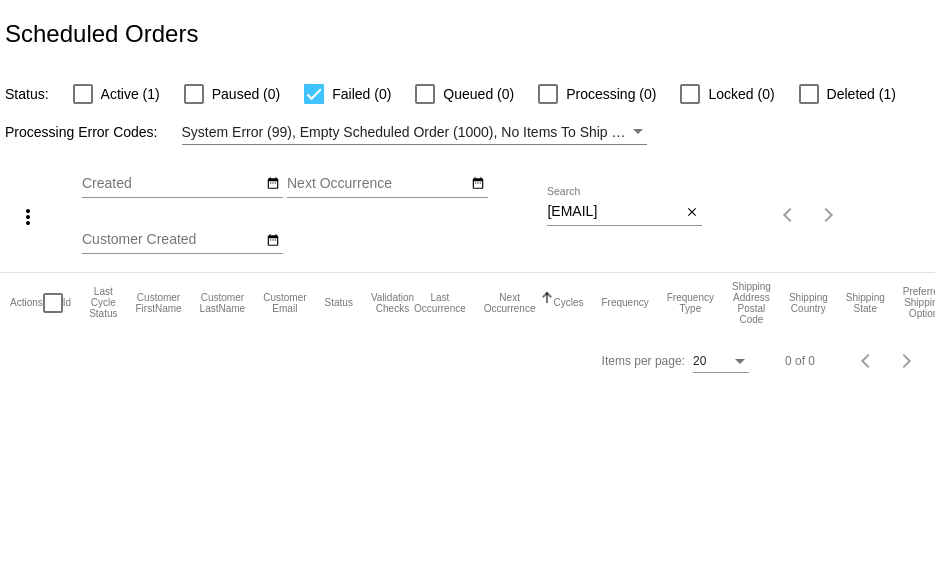 click at bounding box center (83, 94) 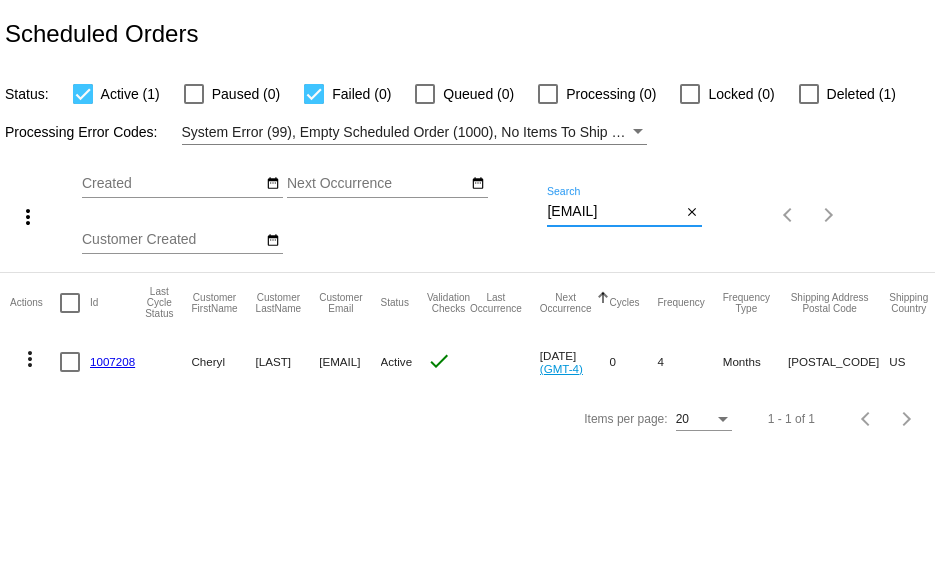 drag, startPoint x: 547, startPoint y: 212, endPoint x: 732, endPoint y: 211, distance: 185.0027 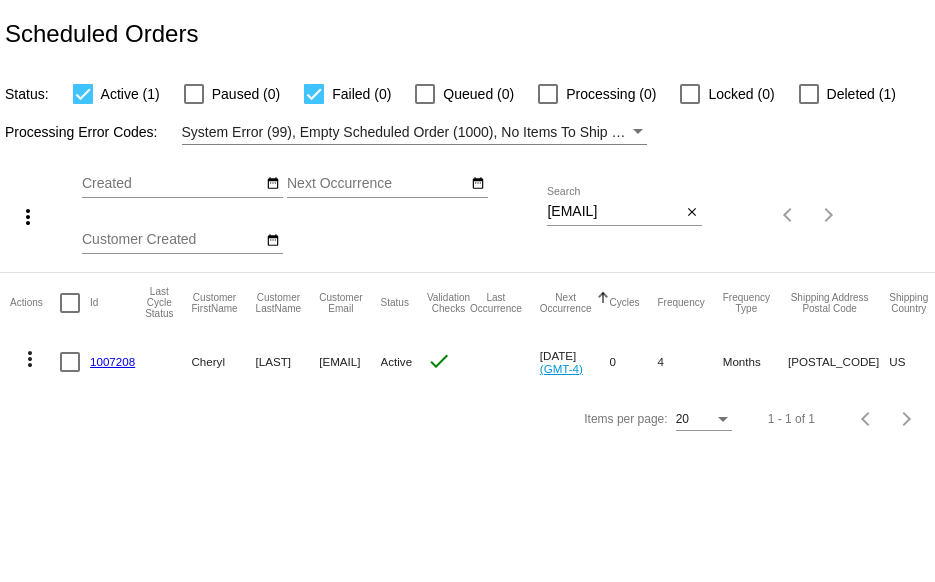 click on "Items per page: 20 1 - 1 of 1" 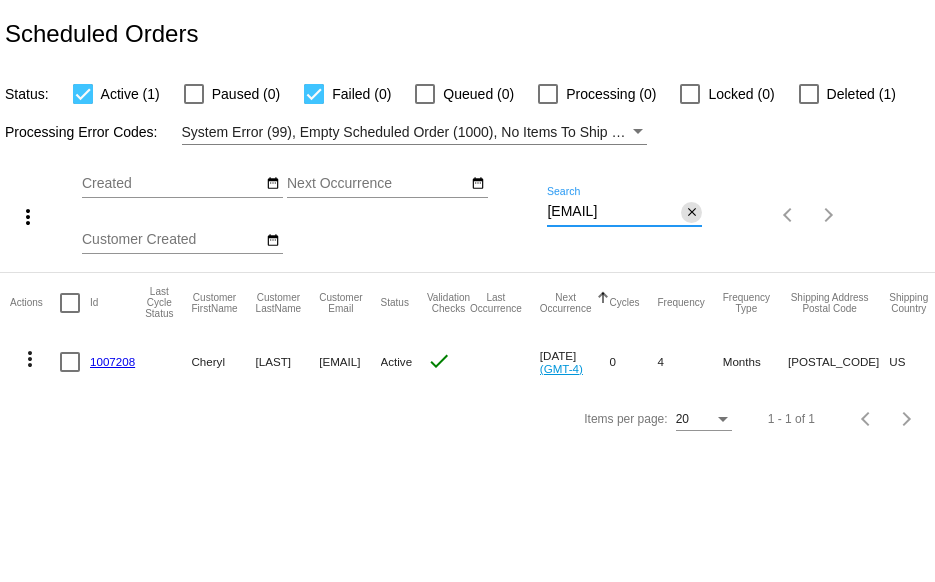 drag, startPoint x: 548, startPoint y: 213, endPoint x: 684, endPoint y: 215, distance: 136.01471 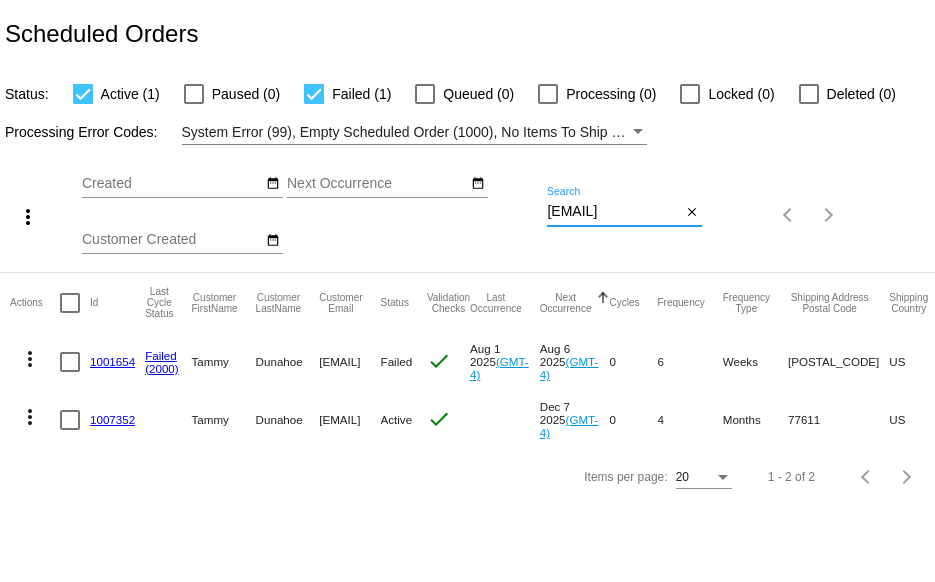type on "tjdunahoe@gmail.com" 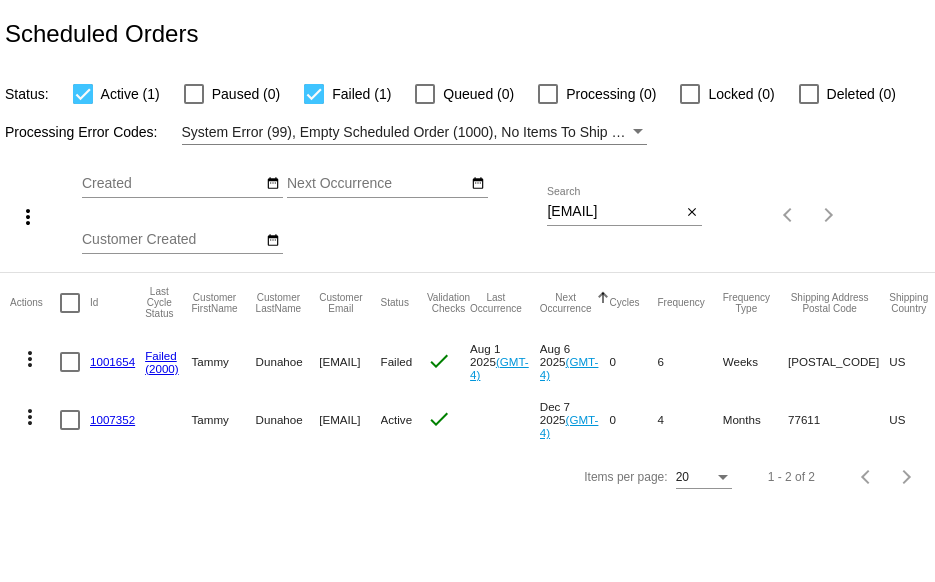scroll, scrollTop: 0, scrollLeft: 0, axis: both 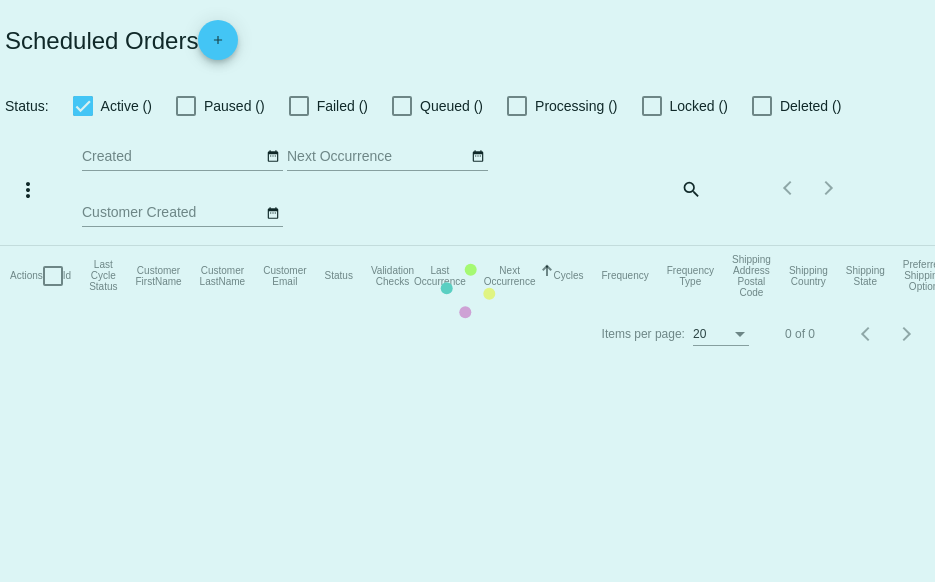 checkbox on "true" 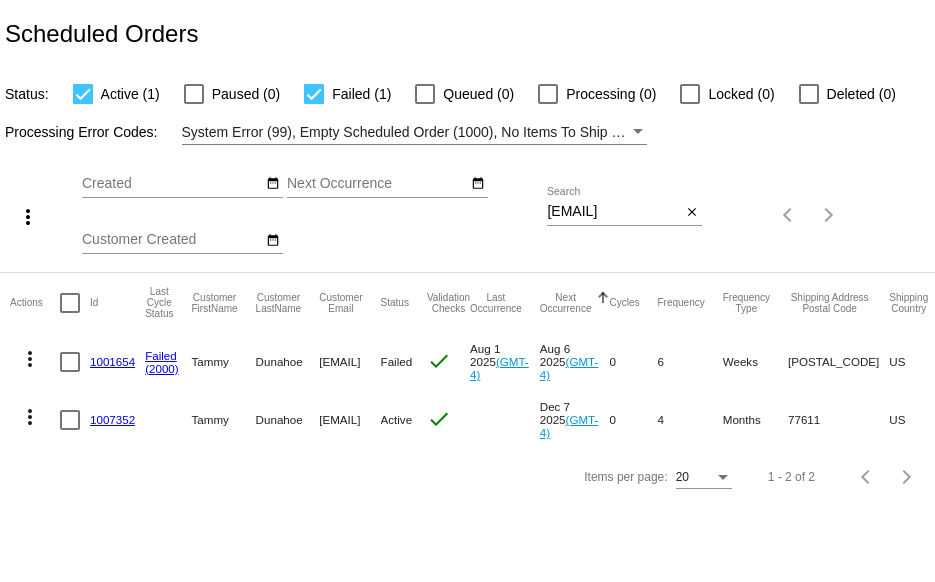 click on "1001654" 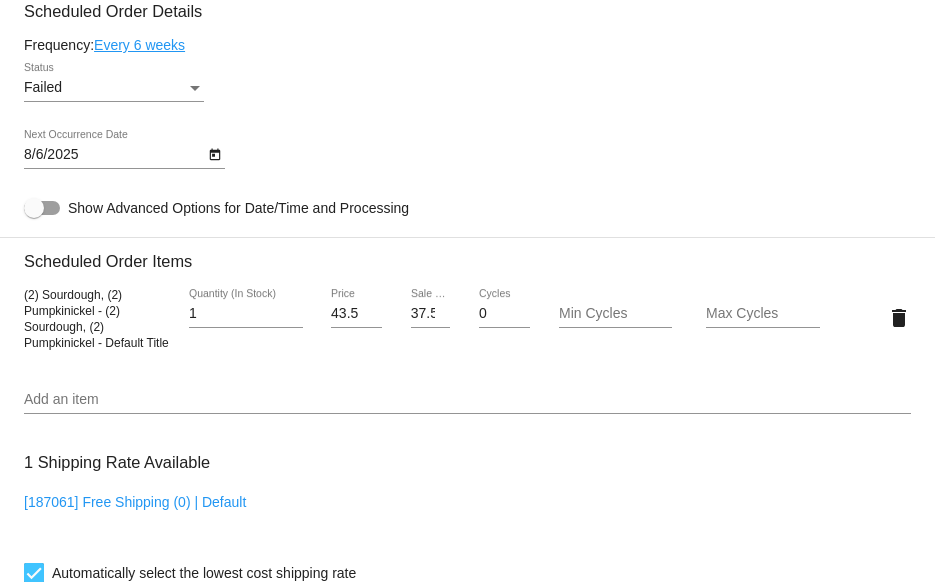 scroll, scrollTop: 1200, scrollLeft: 0, axis: vertical 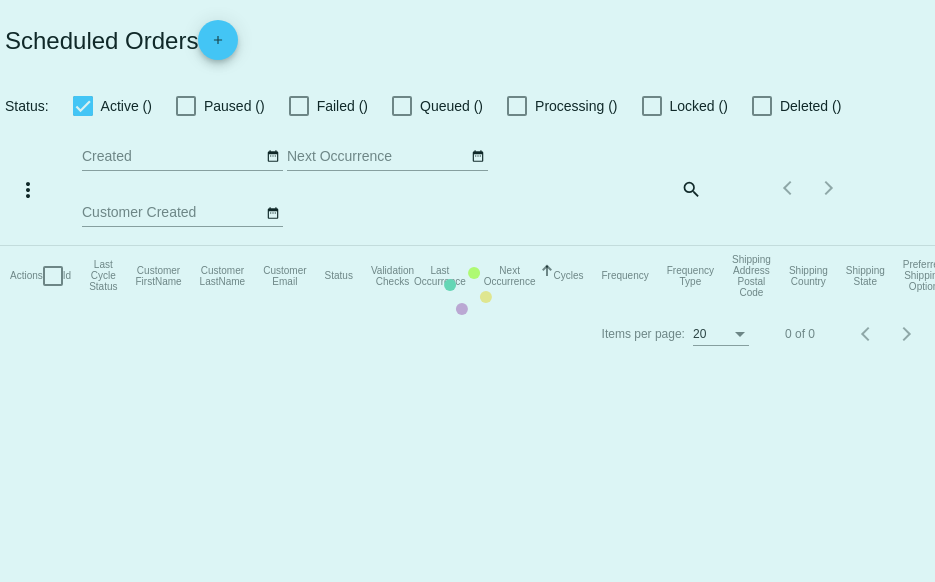 checkbox on "true" 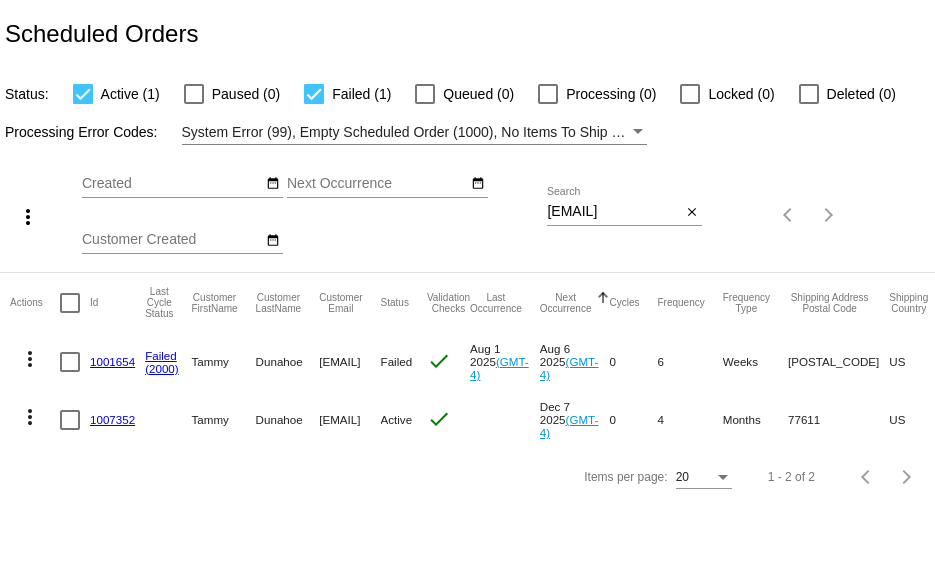 click on "1007352" 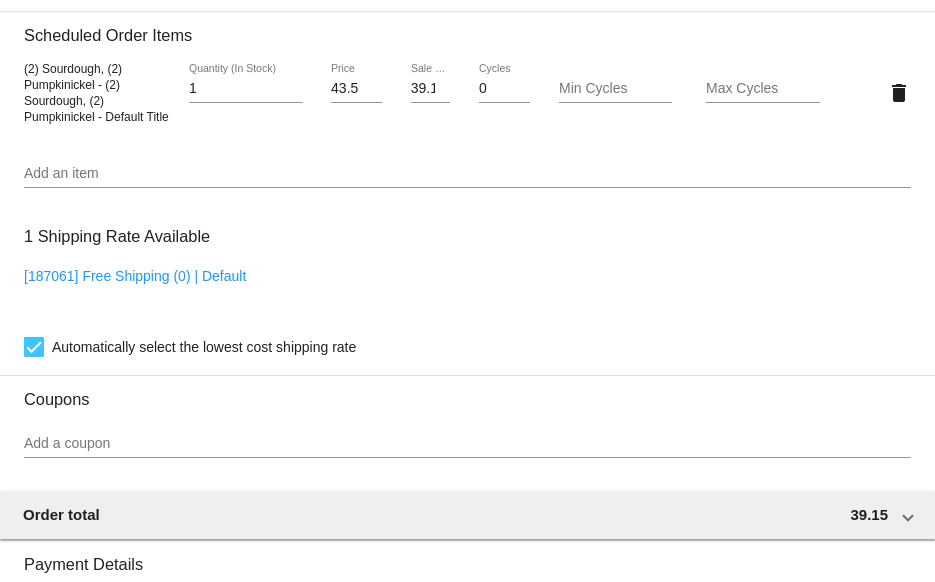 scroll, scrollTop: 1200, scrollLeft: 0, axis: vertical 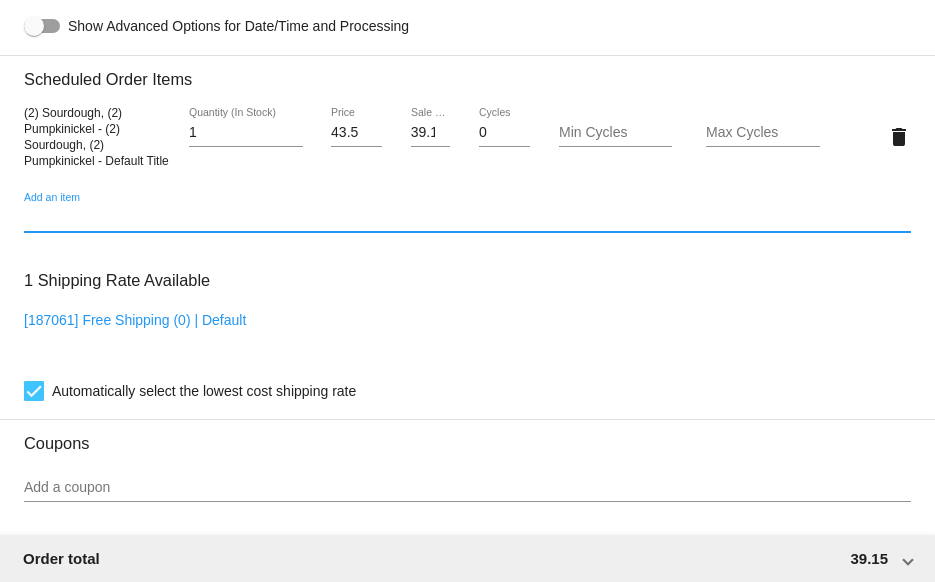 click on "Add an item" at bounding box center [467, 218] 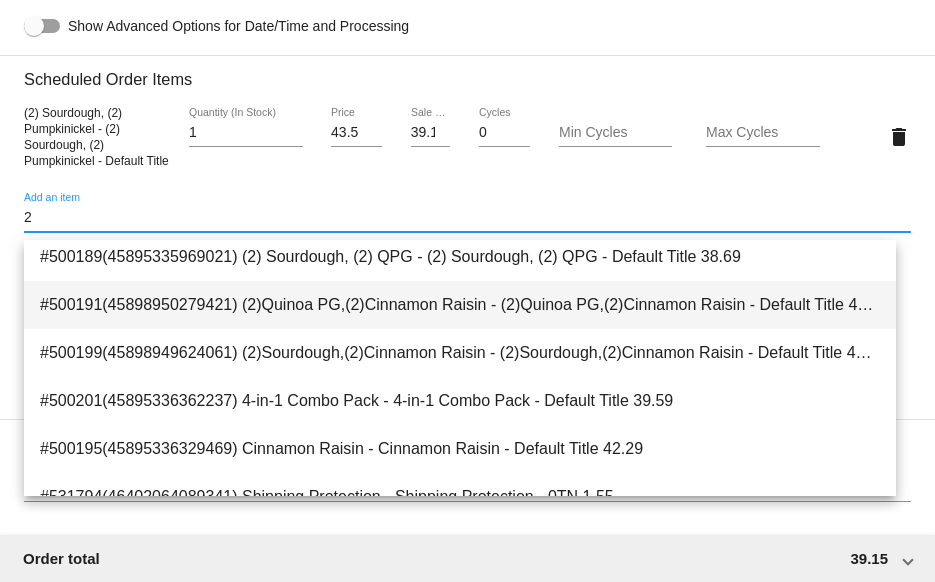 scroll, scrollTop: 0, scrollLeft: 0, axis: both 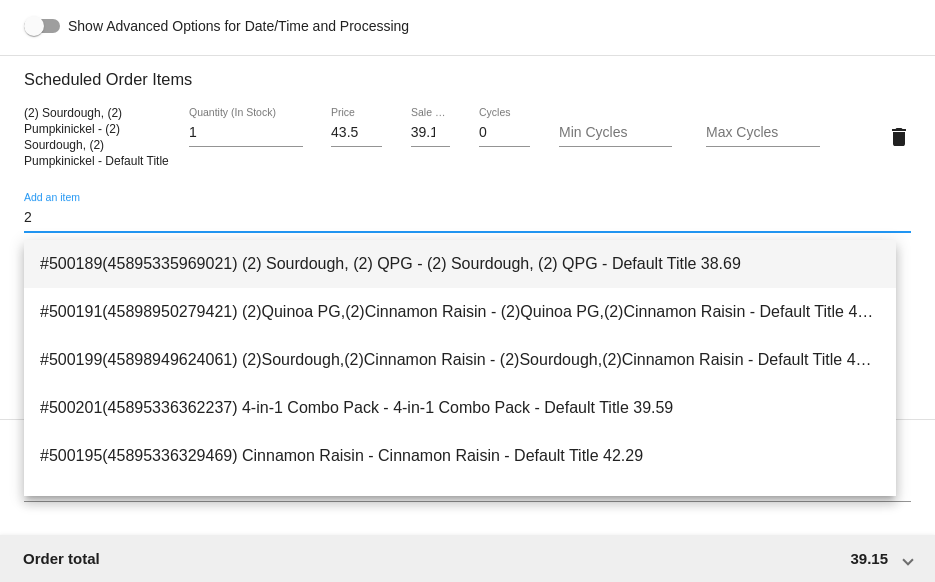 type on "2" 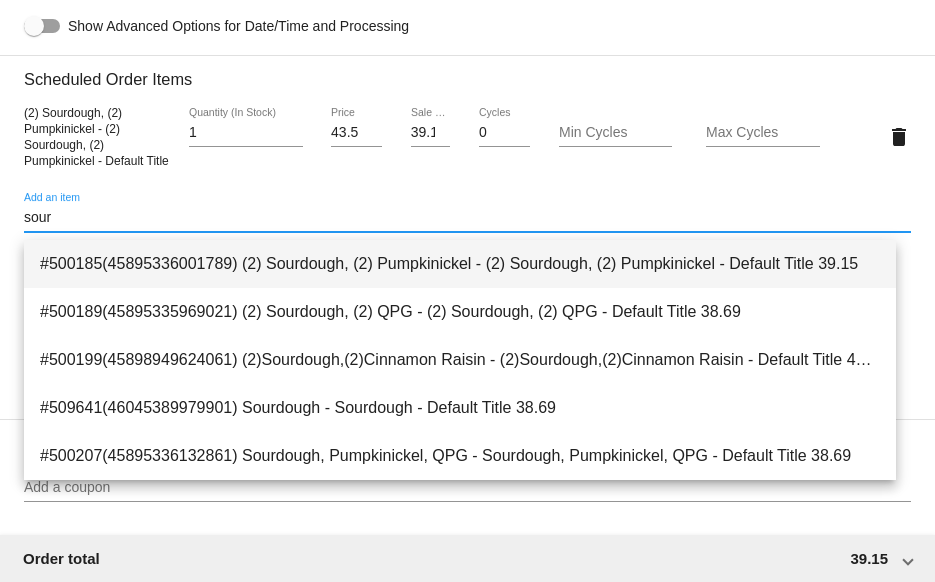 type on "sour" 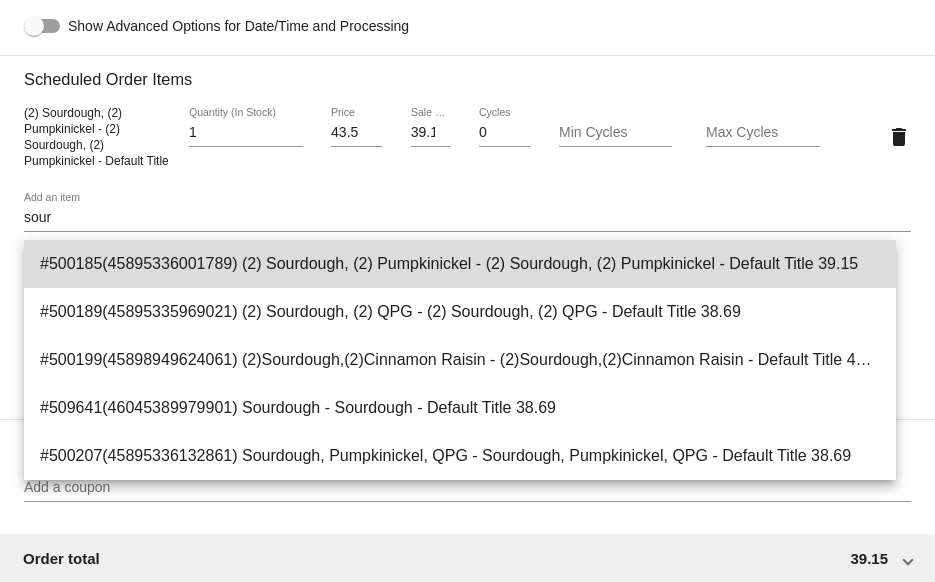 click on "#500185(45895336001789) (2) Sourdough, (2) Pumpkinickel - (2) Sourdough, (2) Pumpkinickel - Default Title 39.15" at bounding box center [460, 264] 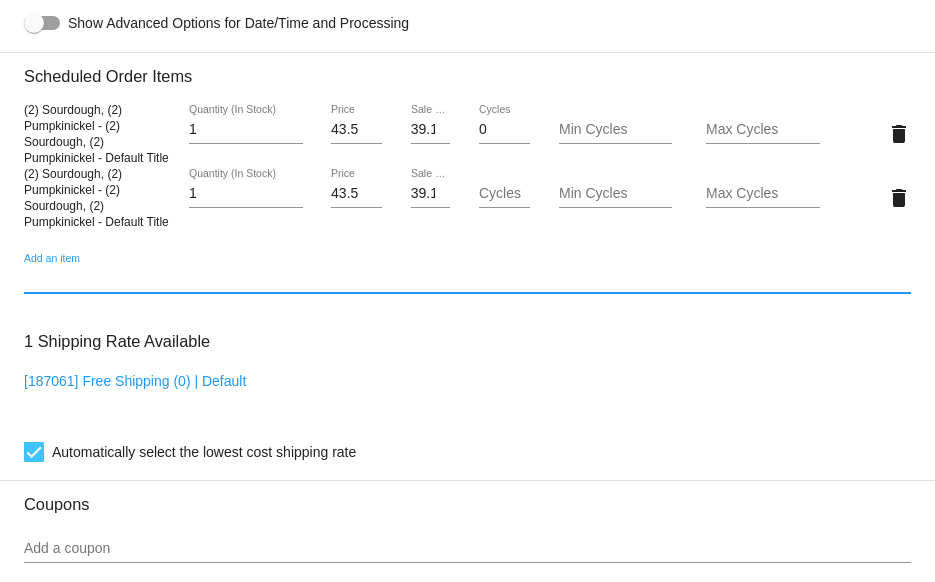 scroll, scrollTop: 1103, scrollLeft: 0, axis: vertical 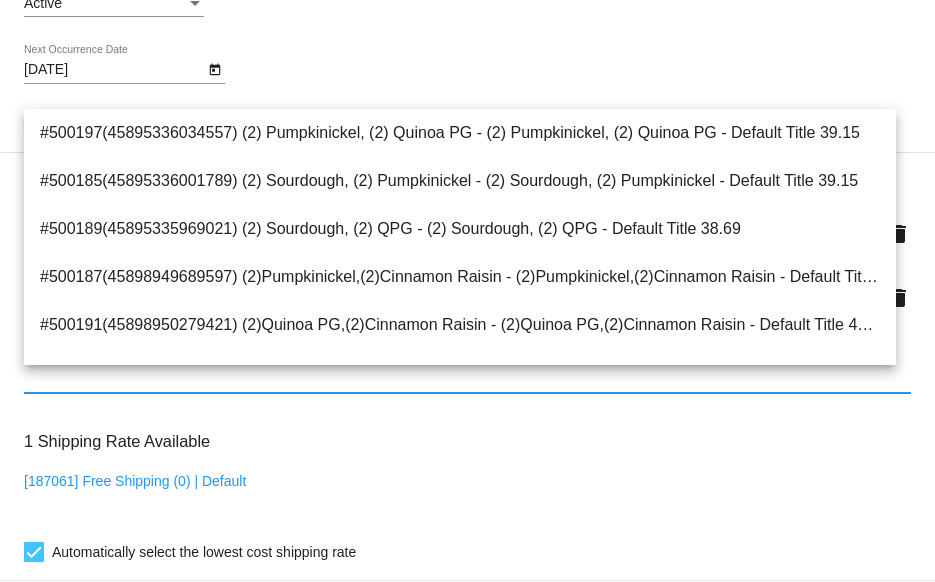 click on "Active
Status" 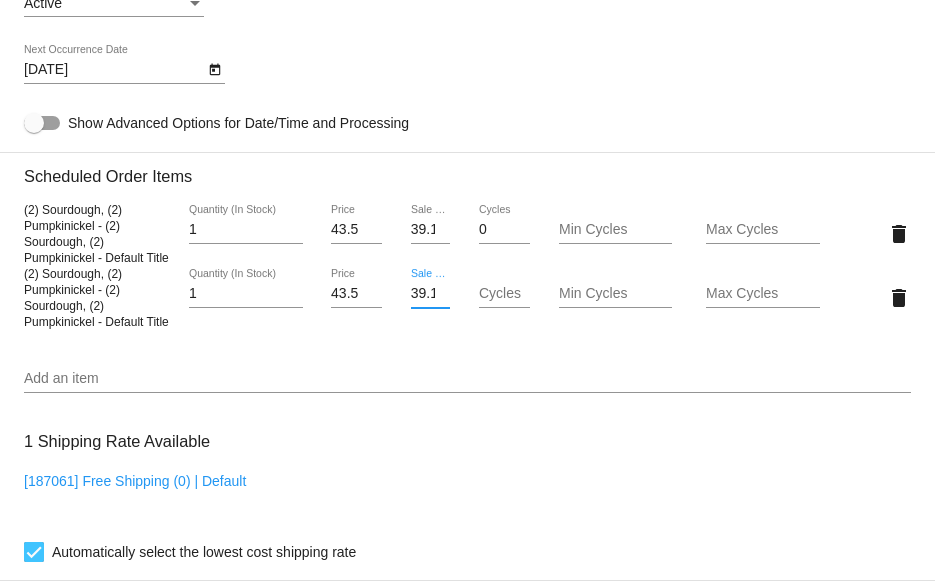 scroll, scrollTop: 0, scrollLeft: 12, axis: horizontal 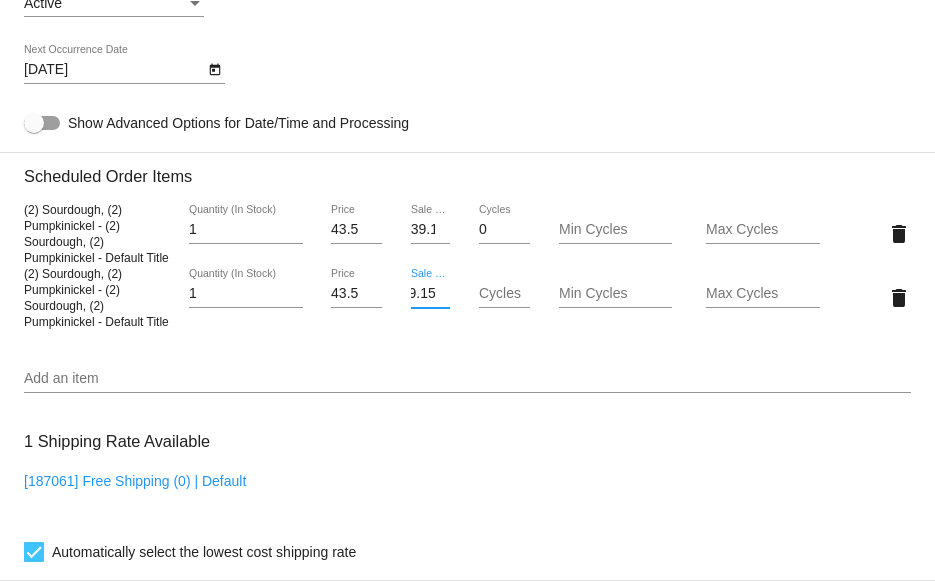drag, startPoint x: 407, startPoint y: 303, endPoint x: 501, endPoint y: 307, distance: 94.08507 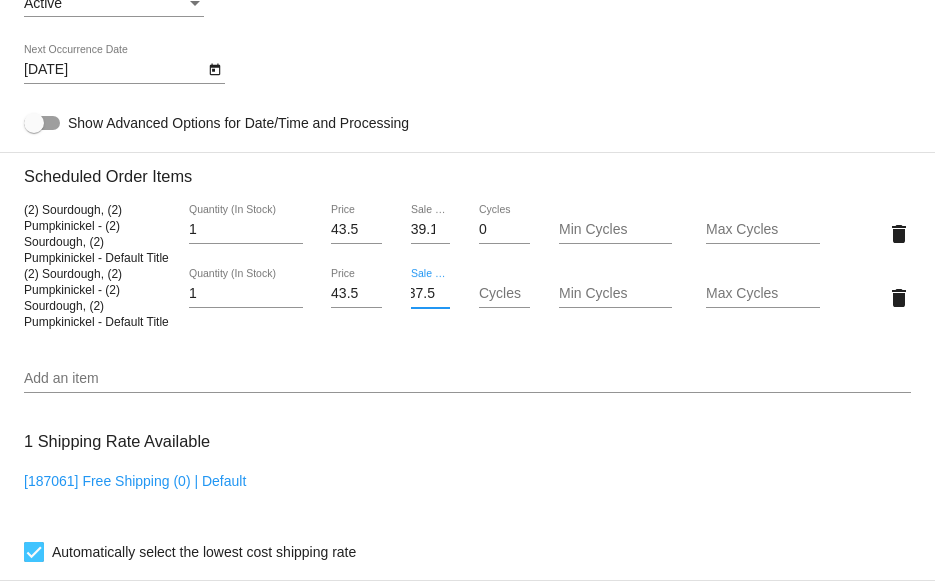 scroll, scrollTop: 0, scrollLeft: 11, axis: horizontal 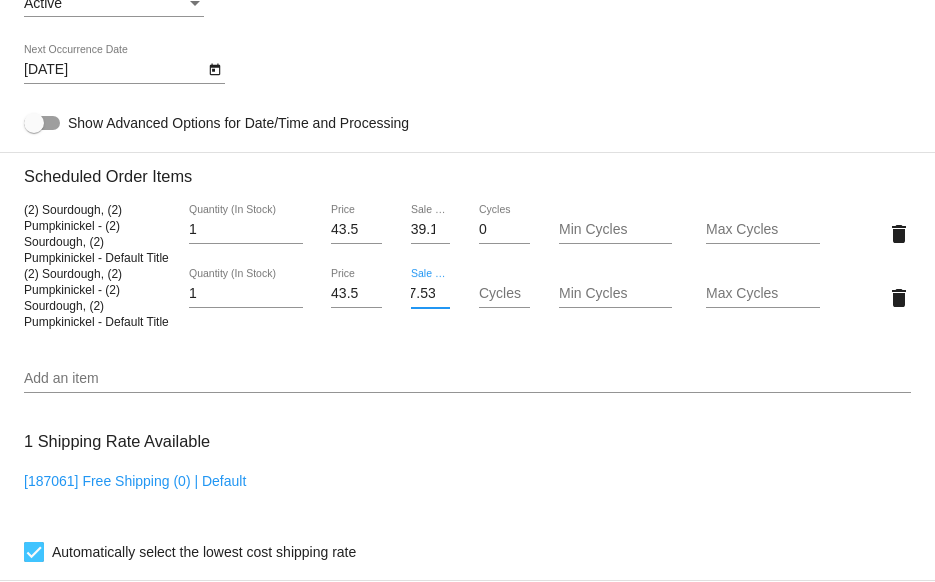 type on "37.53" 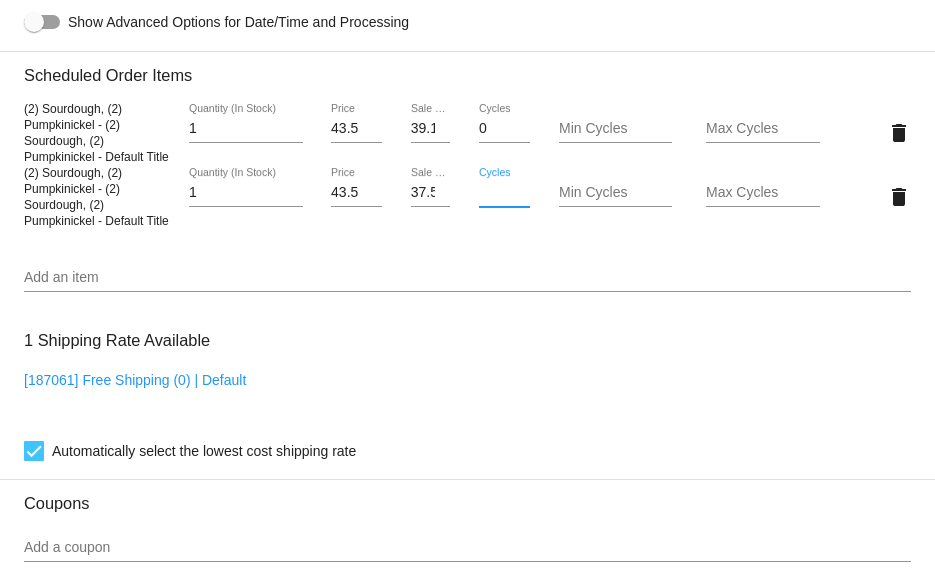 scroll, scrollTop: 1203, scrollLeft: 0, axis: vertical 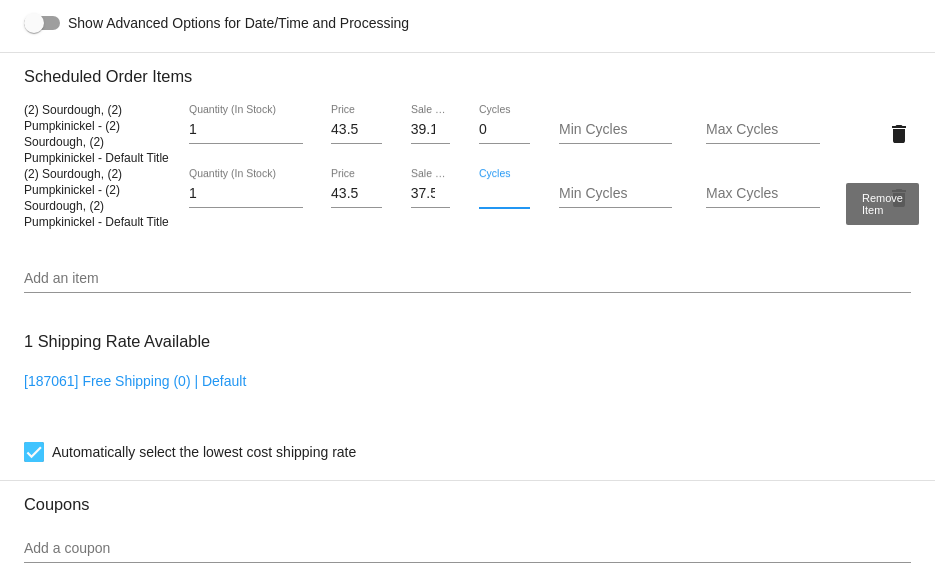 click on "Customer
6173545: Tammy Dunahoe
tjdunahoe@gmail.com
Customer Shipping
Enter Shipping Address Select A Saved Address (0)
Tammy
Shipping First Name
Dunahoe
Shipping Last Name
US | USA
Shipping Country
1189 Arthur Street
Shipping Street 1
Shipping Street 2
Bridge City
Shipping City
TX | Texas
Shipping State
77611
Shipping Postcode
Scheduled Order Details
Frequency:
Every 4 months
Active
Status
1 0" 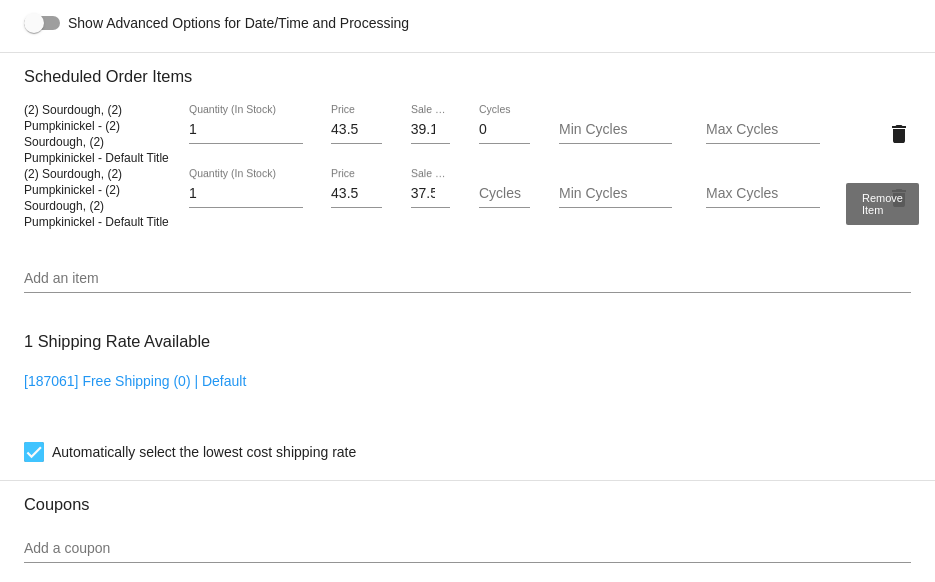click on "delete" 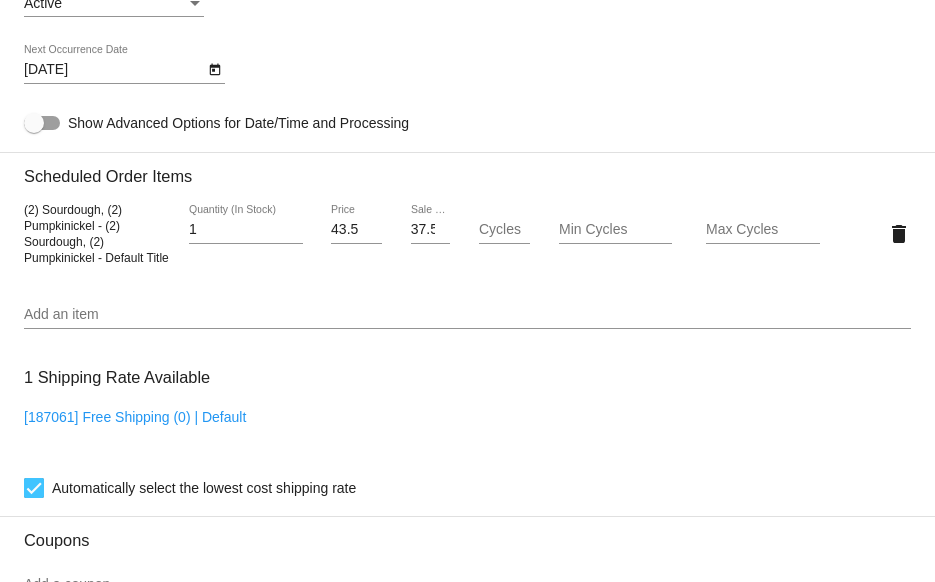 scroll, scrollTop: 1203, scrollLeft: 0, axis: vertical 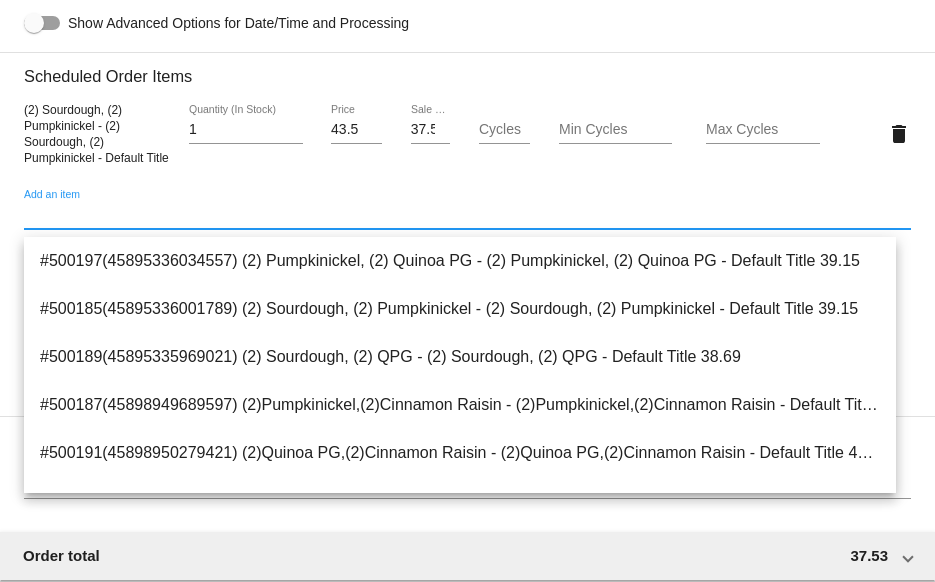 click on "Add an item" at bounding box center (467, 215) 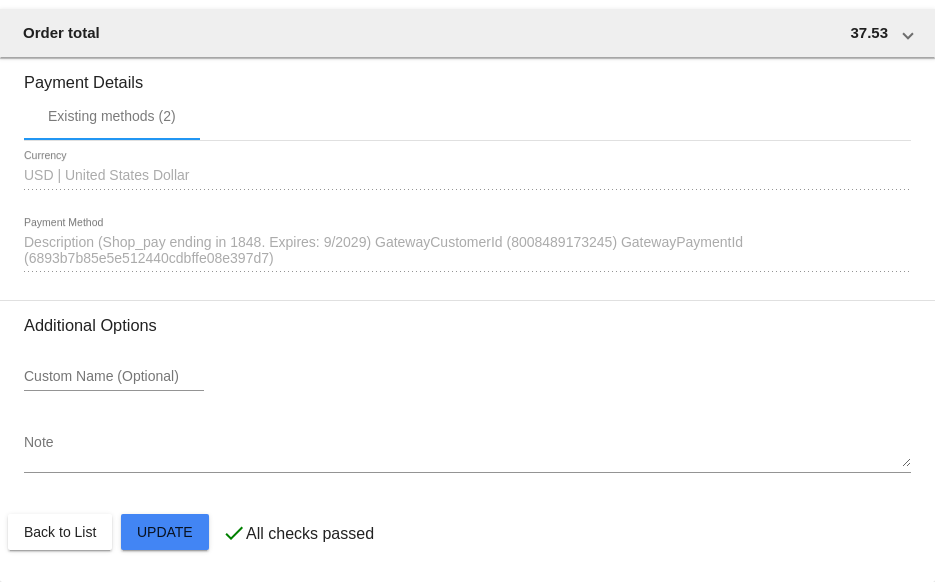 scroll, scrollTop: 1736, scrollLeft: 0, axis: vertical 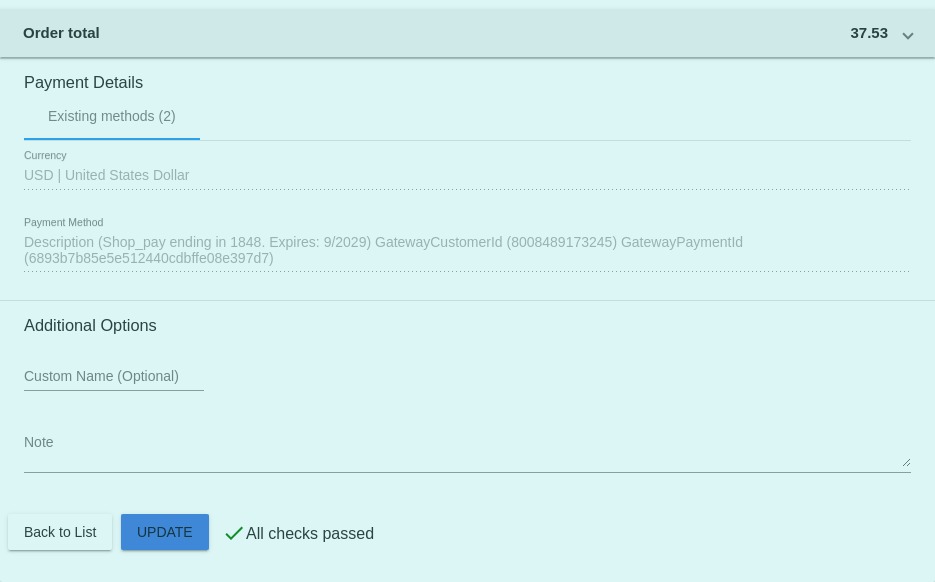 click on "Customer
6173545: Tammy Dunahoe
tjdunahoe@gmail.com
Customer Shipping
Enter Shipping Address Select A Saved Address (0)
Tammy
Shipping First Name
Dunahoe
Shipping Last Name
US | USA
Shipping Country
1189 Arthur Street
Shipping Street 1
Shipping Street 2
Bridge City
Shipping City
TX | Texas
Shipping State
77611
Shipping Postcode
Scheduled Order Details
Frequency:
Every 4 months
Active
Status
1" 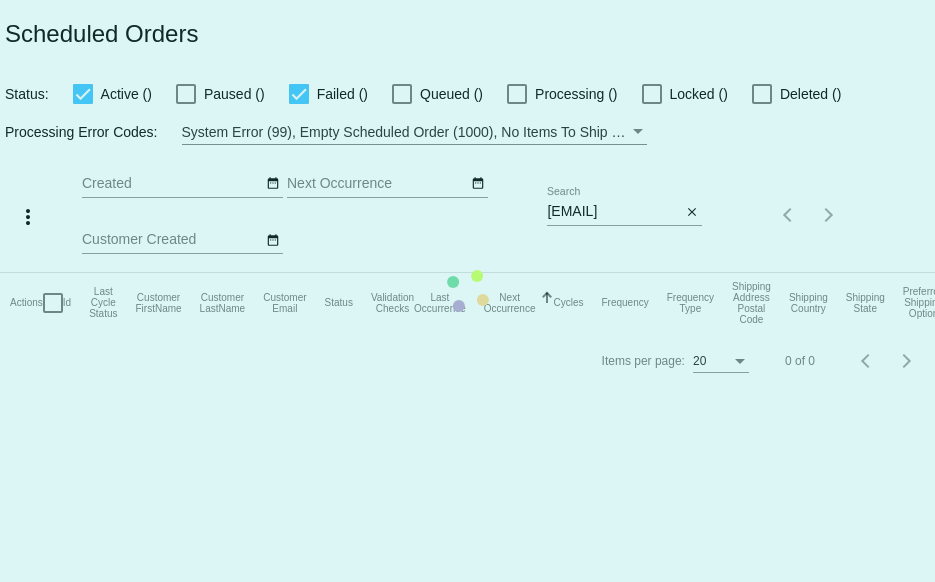 scroll, scrollTop: 0, scrollLeft: 0, axis: both 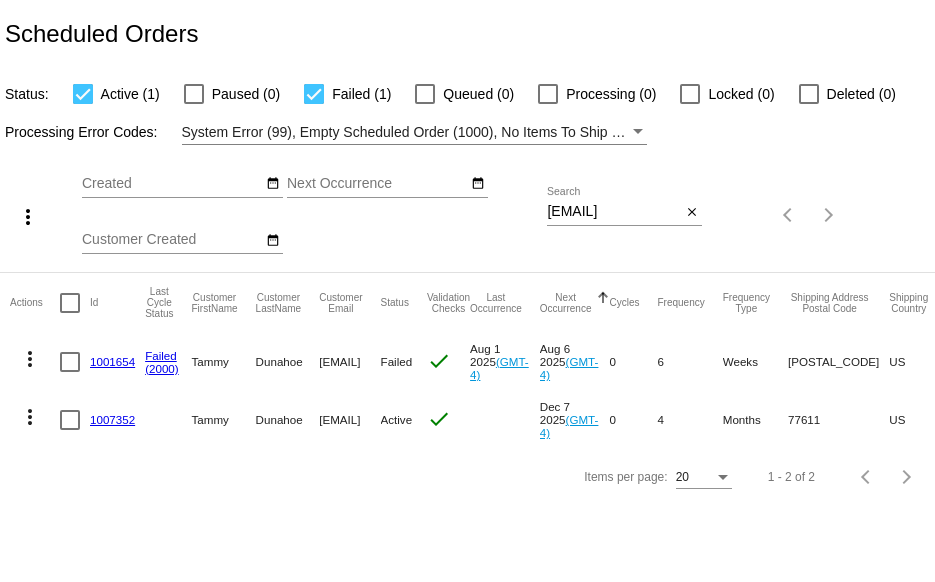 click on "1007352" 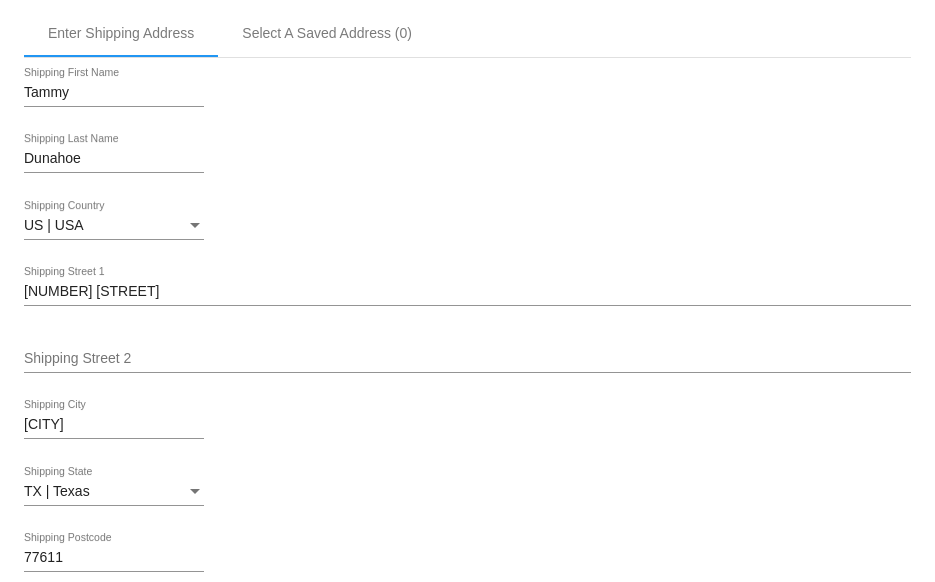 scroll, scrollTop: 0, scrollLeft: 0, axis: both 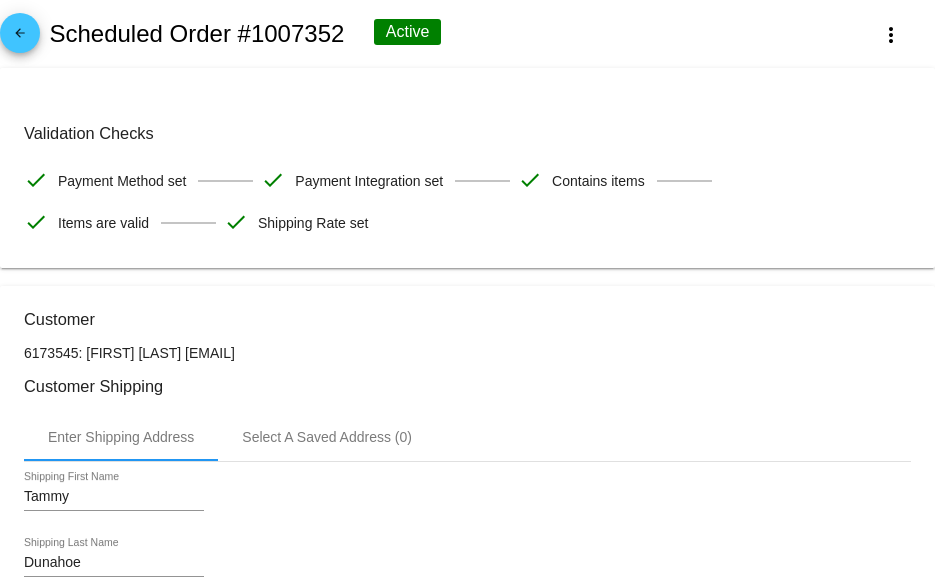 click on "arrow_back" 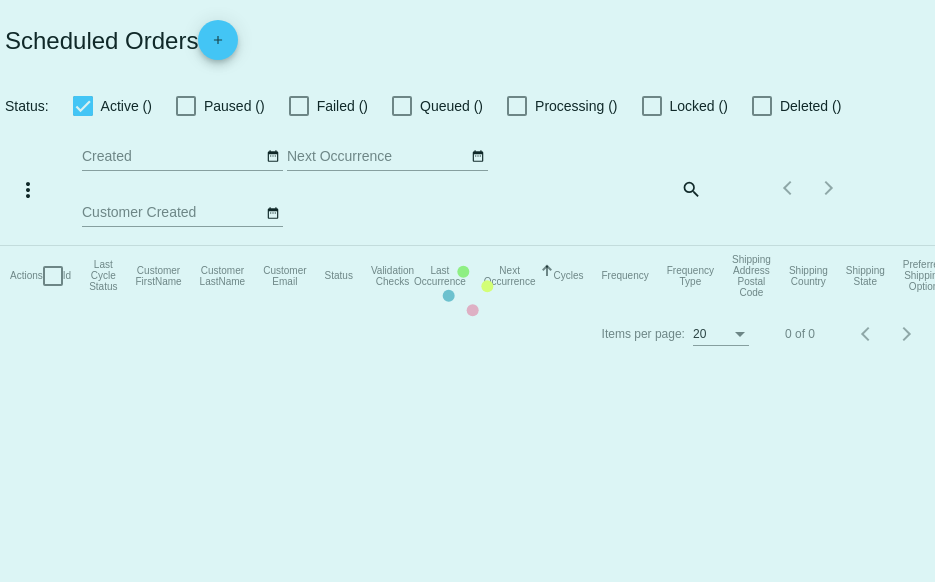 checkbox on "true" 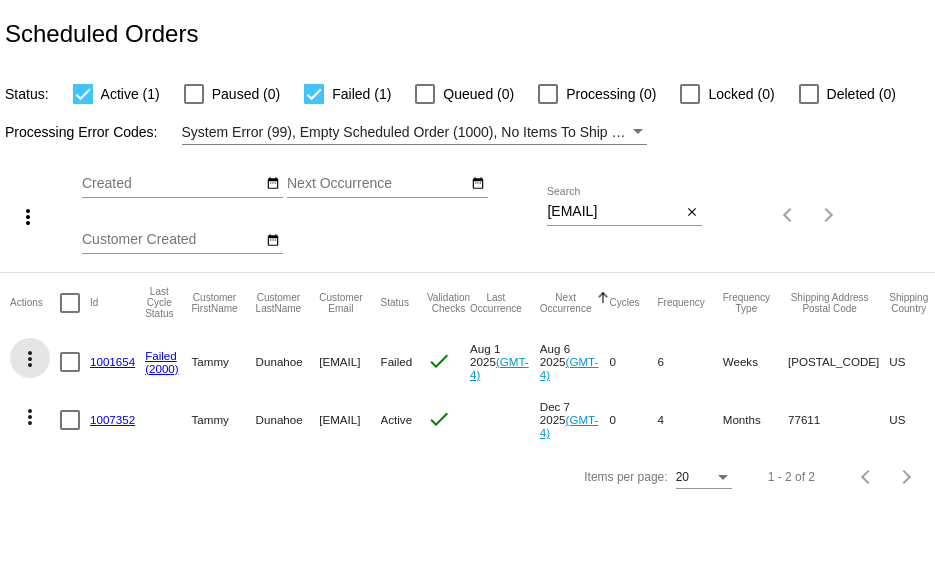 click on "more_vert" 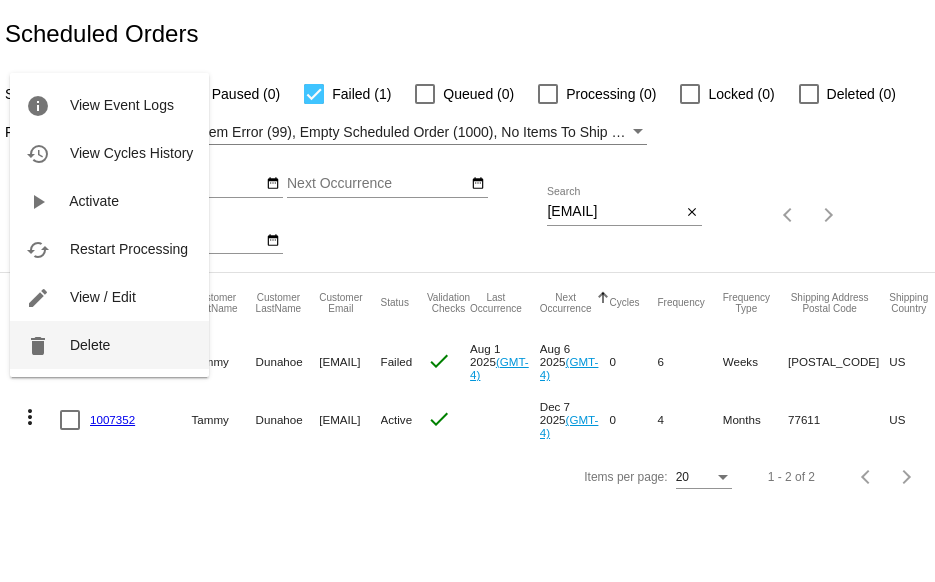 click on "Delete" at bounding box center (90, 345) 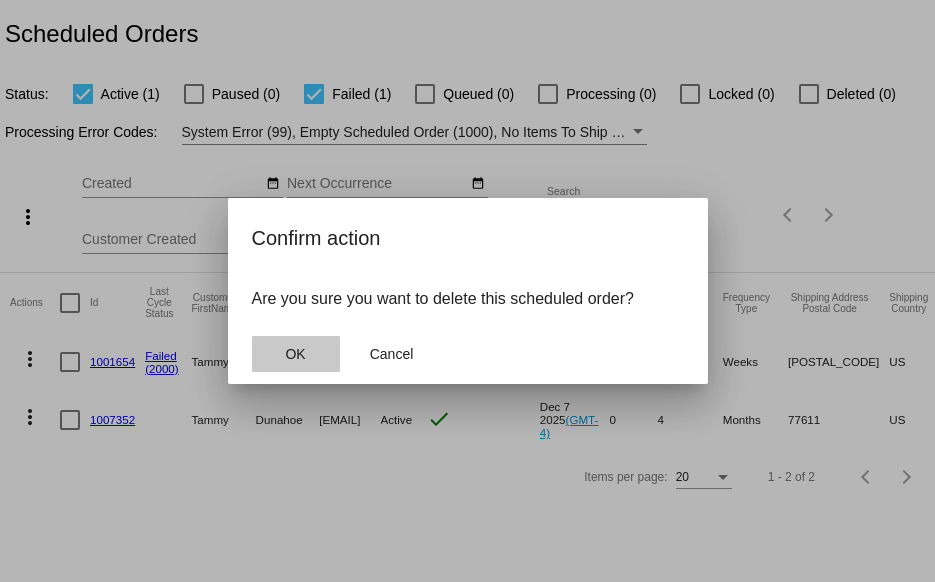 click on "OK" 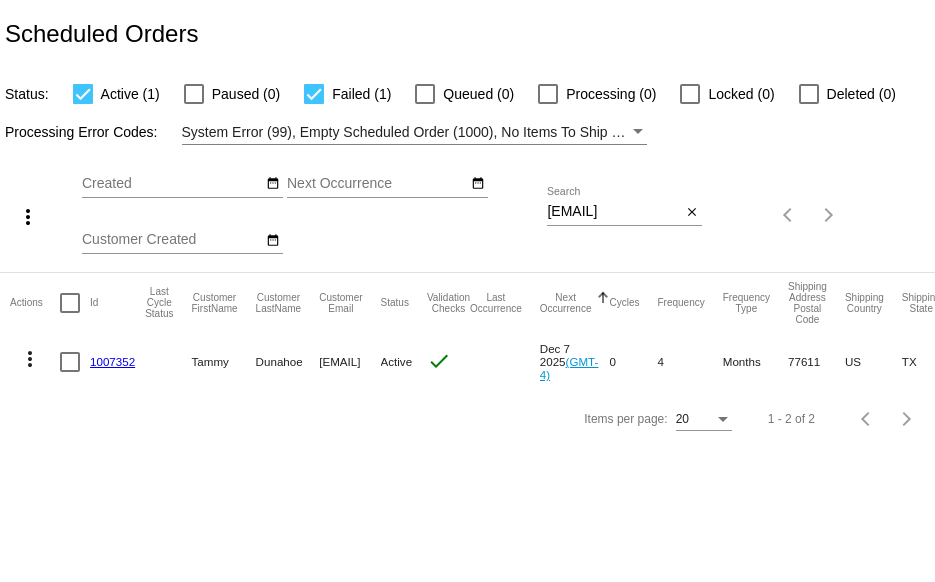 drag, startPoint x: 546, startPoint y: 213, endPoint x: 580, endPoint y: 212, distance: 34.0147 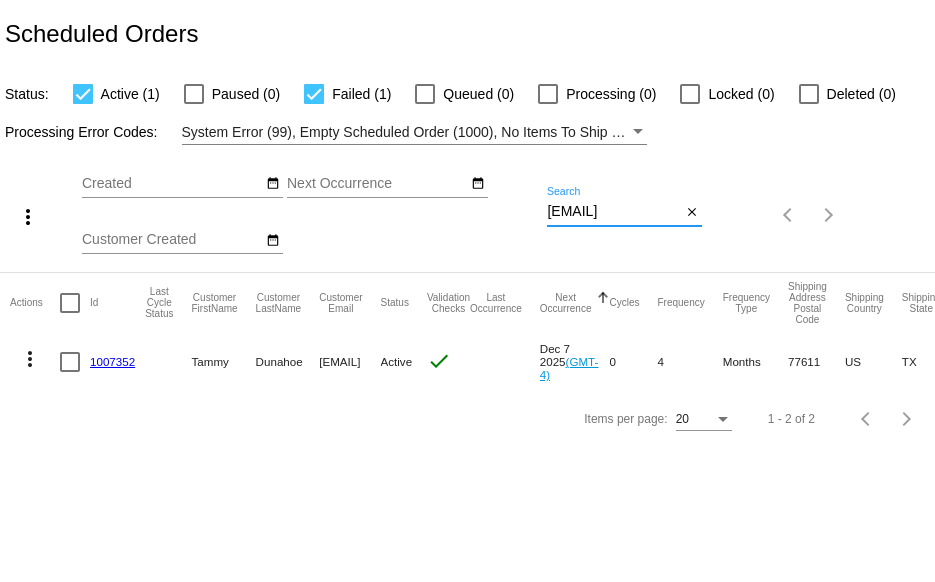 click on "tjdunahoe@gmail.com" at bounding box center [614, 212] 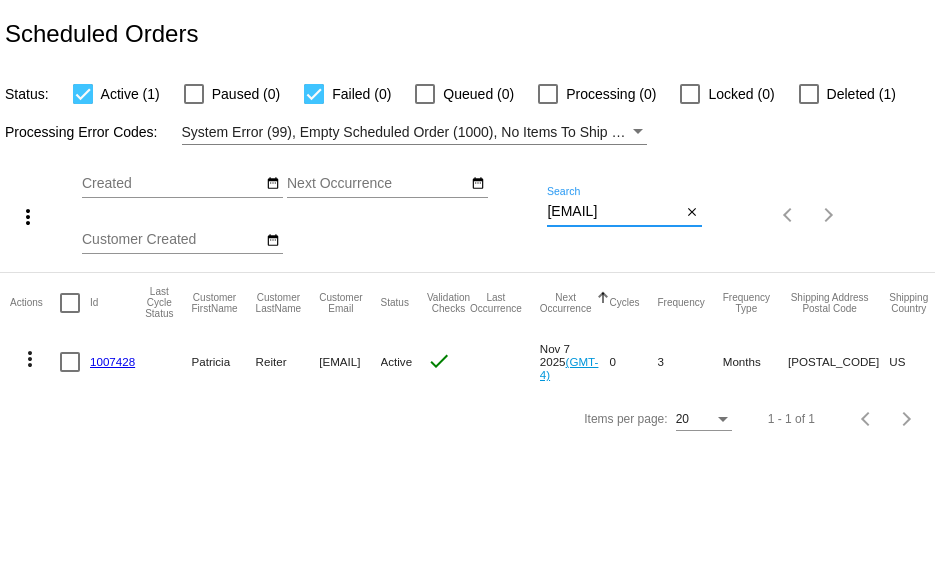 type on "trish408@yahoo.com" 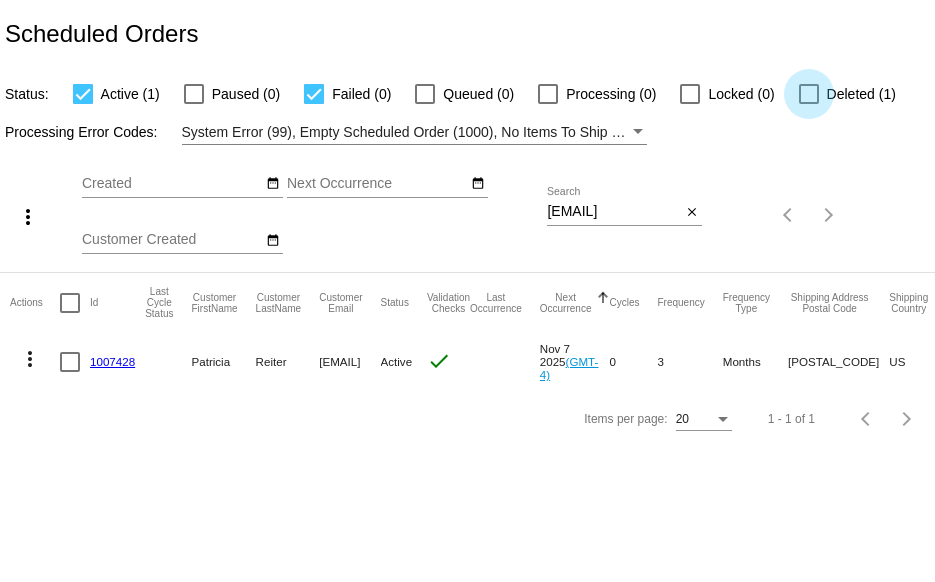 click at bounding box center [809, 94] 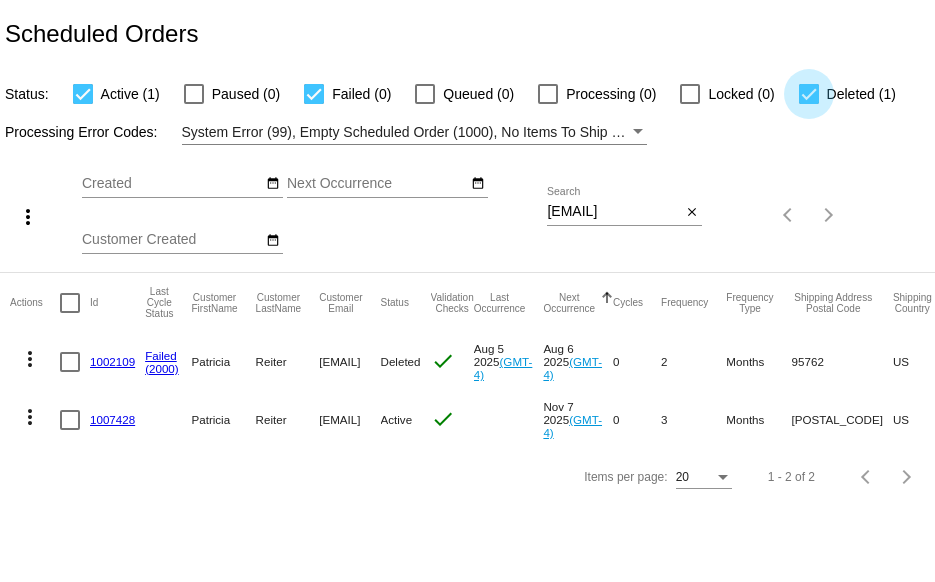 click at bounding box center [809, 94] 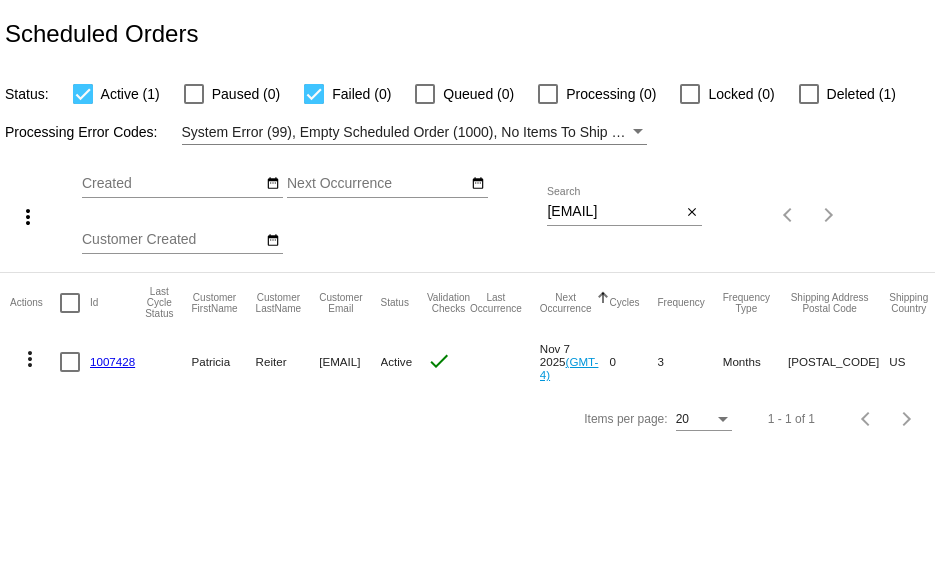 click on "1007428" 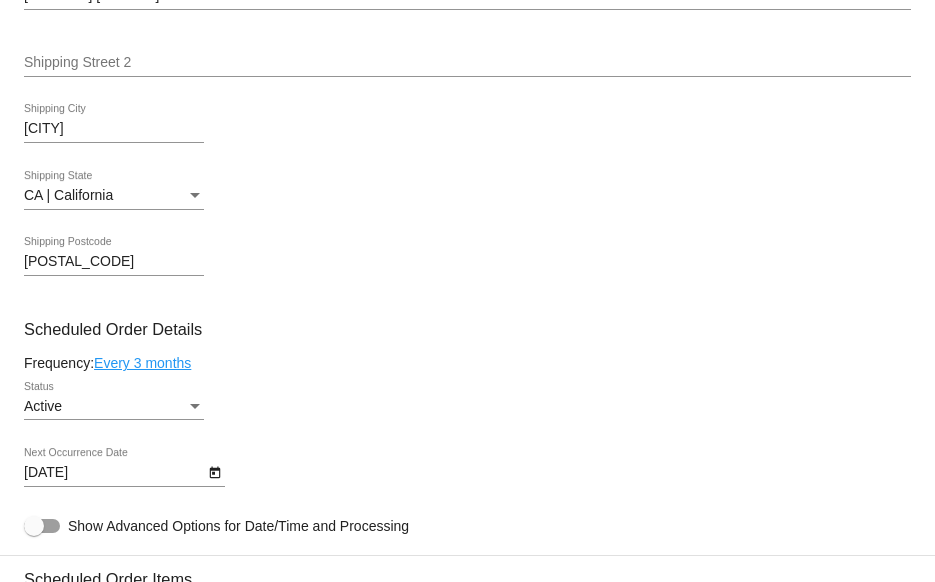 scroll, scrollTop: 0, scrollLeft: 0, axis: both 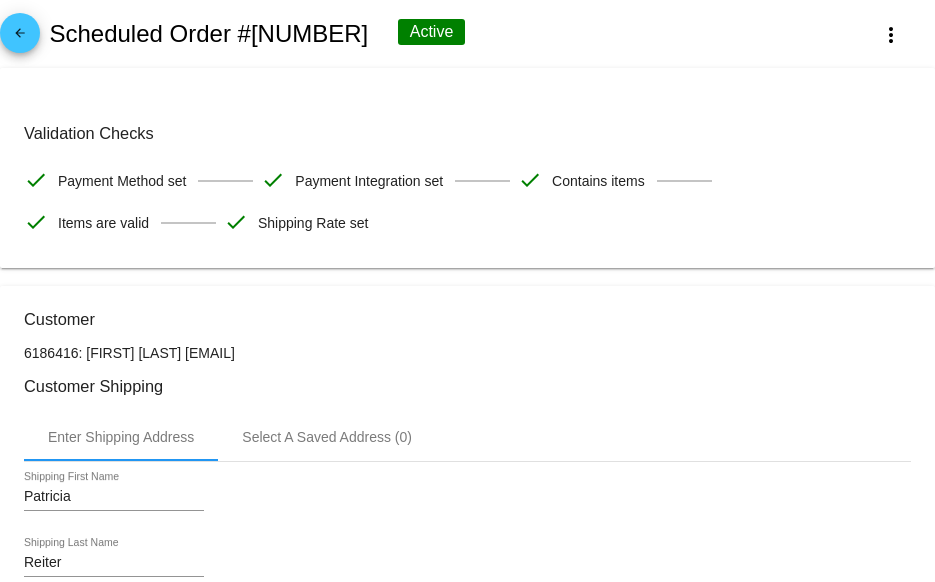 click on "arrow_back" 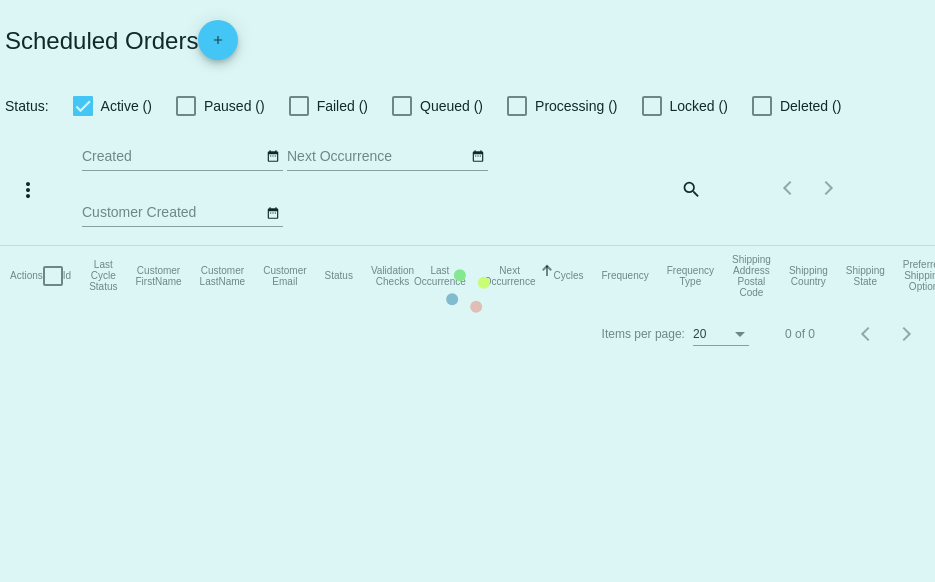 checkbox on "true" 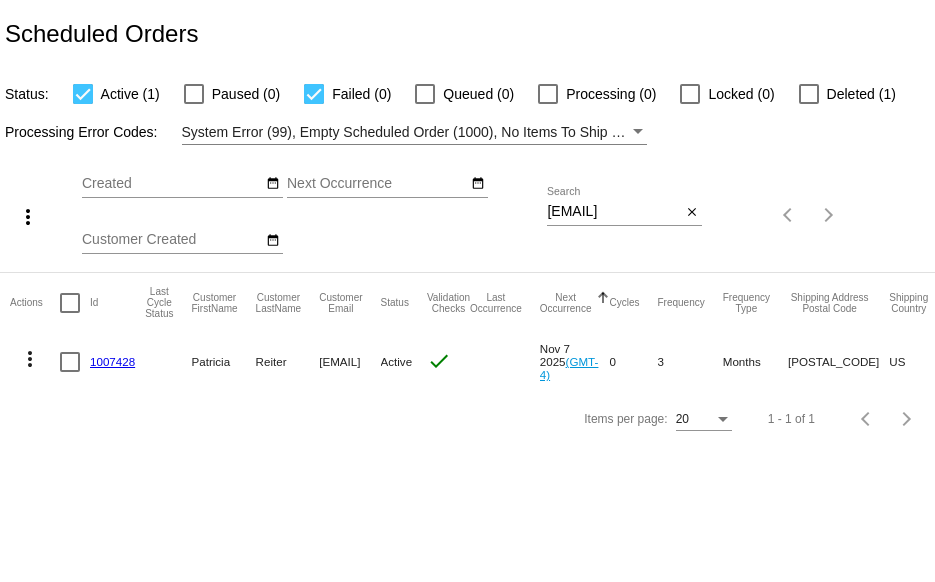 click at bounding box center (809, 94) 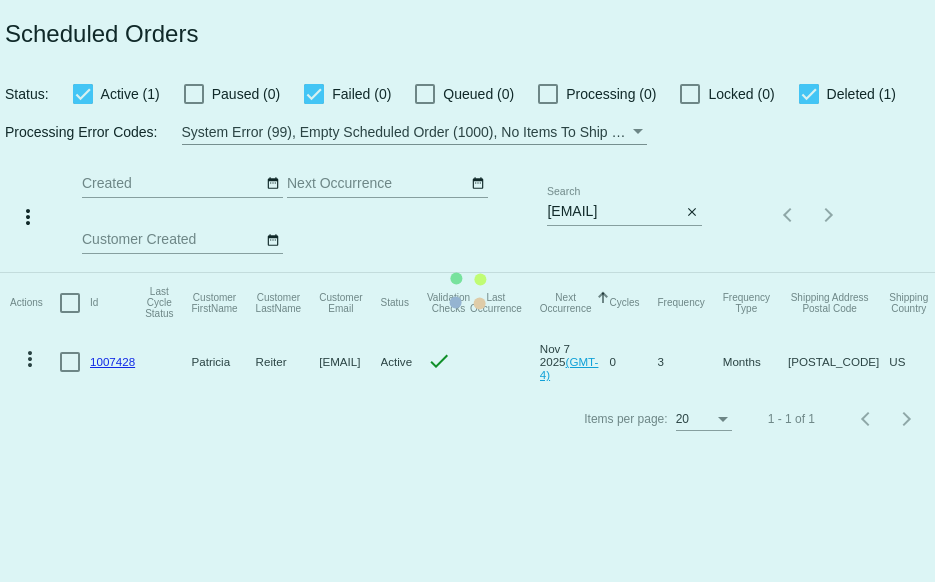 click on "Actions
Id   Last Cycle Status   Customer FirstName   Customer LastName   Customer Email   Status   Validation Checks   Last Occurrence   Next Occurrence   Sorted by NextOccurrenceUtc ascending  Cycles   Frequency   Frequency Type   Shipping Address Postal Code
Shipping Country
Shipping State
Preferred Shipping Option
Payment Method   Currency   Total Product Quantity   Scheduled Order Subtotal
Scheduled Order LTV
more_vert
1007428
Patricia
Reiter
trish408@yahoo.com
Active
check
Nov 7 2025
(GMT-4)
0  3  Months  95762-8024  US  CA  Free Shipping  Shopify  USD  1  38.69  TBD" 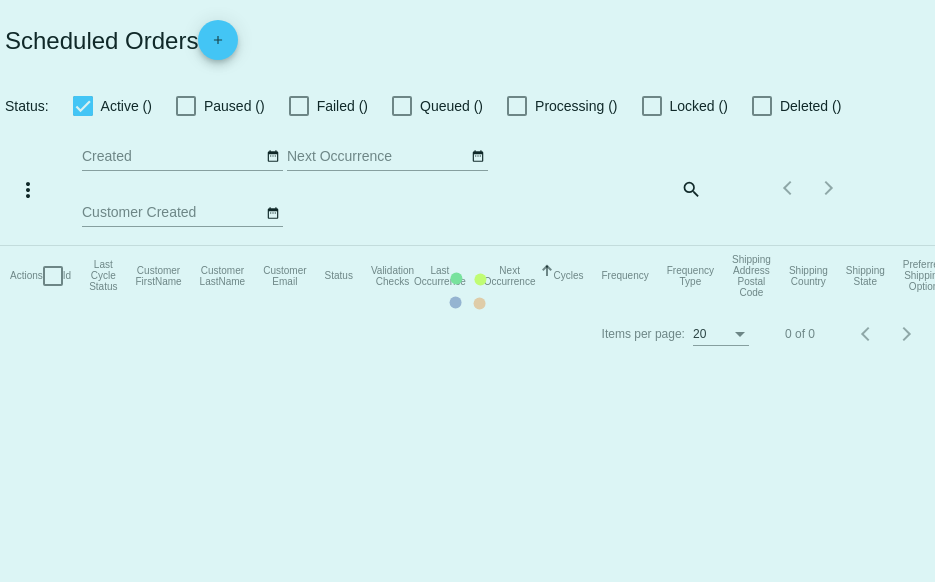 scroll, scrollTop: 0, scrollLeft: 0, axis: both 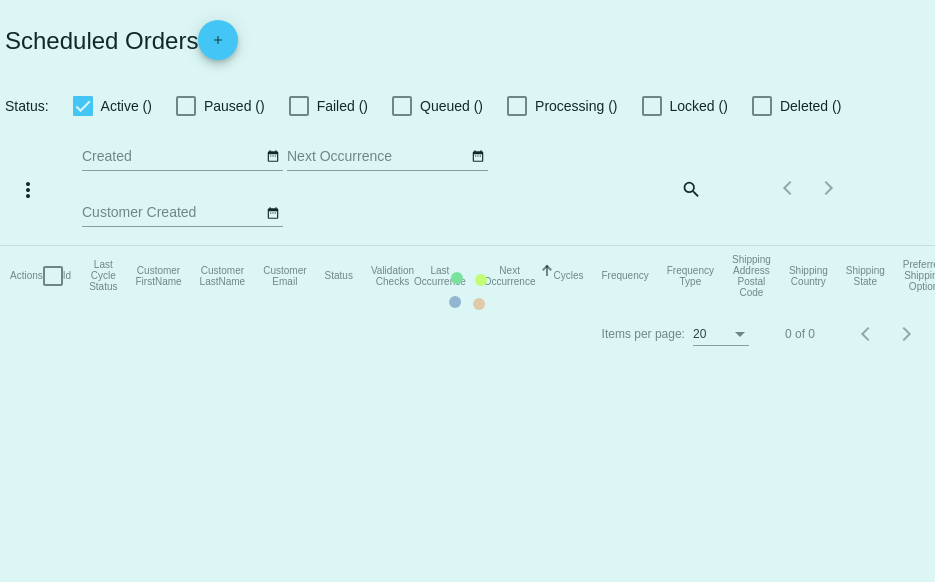 click on "Actions
Id   Last Cycle Status   Customer FirstName   Customer LastName   Customer Email   Status   Validation Checks   Last Occurrence   Next Occurrence   Sorted by NextOccurrenceUtc ascending  Cycles   Frequency   Frequency Type   Shipping Address Postal Code
Shipping Country
Shipping State
Preferred Shipping Option
Payment Method   Currency   Total Product Quantity   Scheduled Order Subtotal
Scheduled Order LTV" 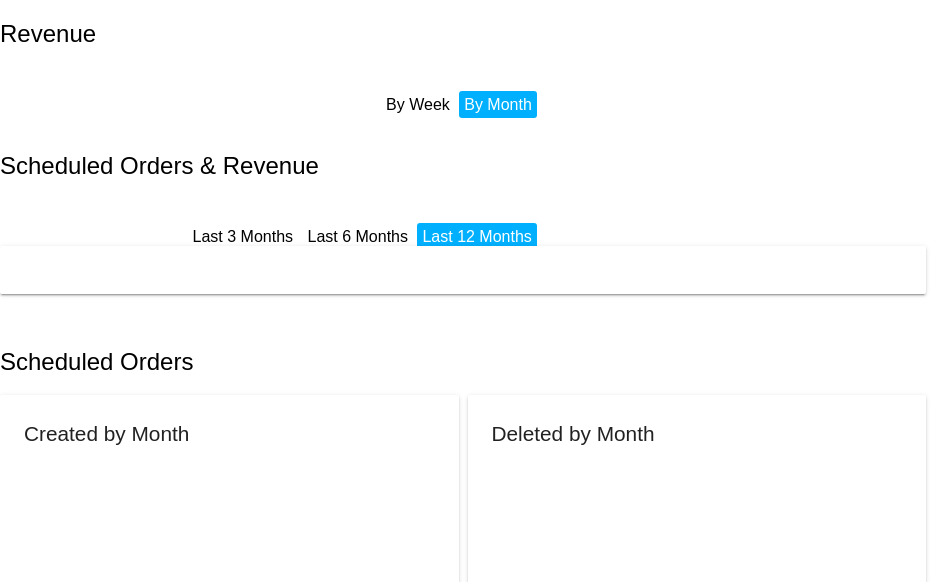 scroll, scrollTop: 0, scrollLeft: 0, axis: both 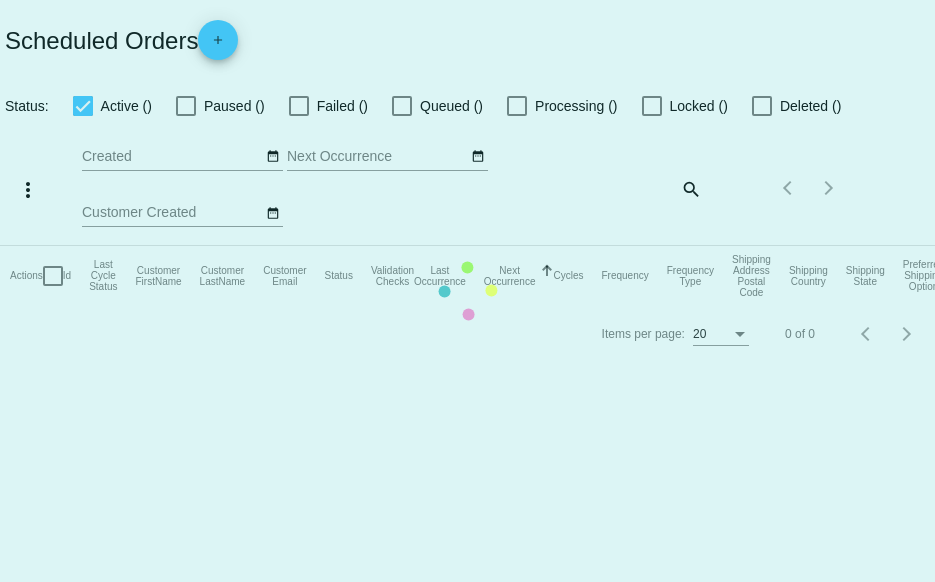 click on "Actions
Id   Last Cycle Status   Customer FirstName   Customer LastName   Customer Email   Status   Validation Checks   Last Occurrence   Next Occurrence   Sorted by NextOccurrenceUtc ascending  Cycles   Frequency   Frequency Type   Shipping Address Postal Code
Shipping Country
Shipping State
Preferred Shipping Option
Payment Method   Currency   Total Product Quantity   Scheduled Order Subtotal
Scheduled Order LTV" 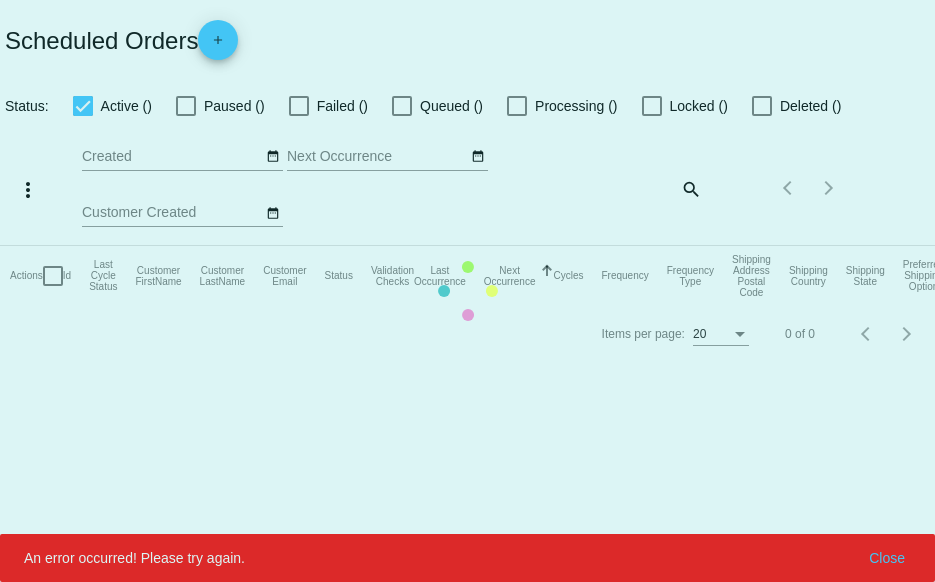 click on "Actions
Id   Last Cycle Status   Customer FirstName   Customer LastName   Customer Email   Status   Validation Checks   Last Occurrence   Next Occurrence   Sorted by NextOccurrenceUtc ascending  Cycles   Frequency   Frequency Type   Shipping Address Postal Code
Shipping Country
Shipping State
Preferred Shipping Option
Payment Method   Currency   Total Product Quantity   Scheduled Order Subtotal
Scheduled Order LTV" 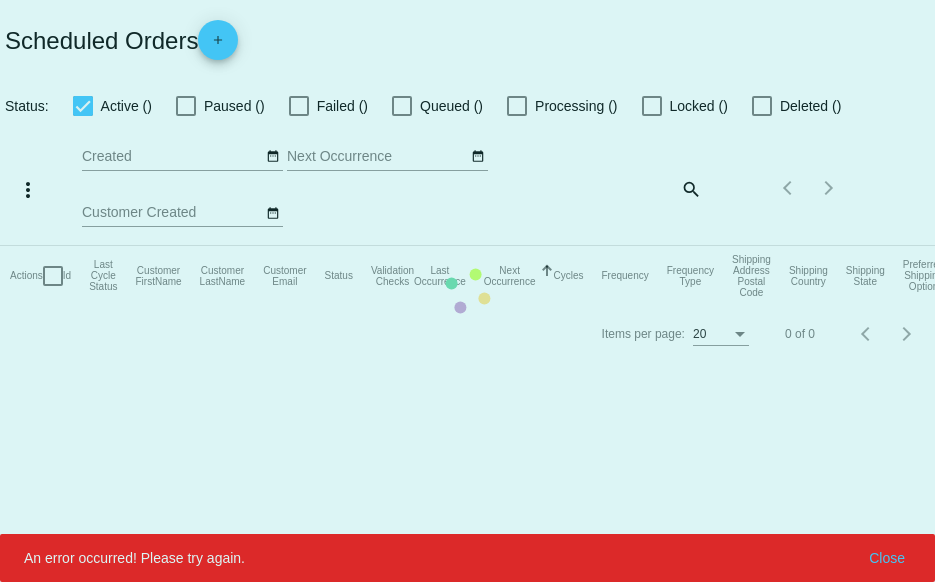click on "Actions
Id   Last Cycle Status   Customer FirstName   Customer LastName   Customer Email   Status   Validation Checks   Last Occurrence   Next Occurrence   Sorted by NextOccurrenceUtc ascending  Cycles   Frequency   Frequency Type   Shipping Address Postal Code
Shipping Country
Shipping State
Preferred Shipping Option
Payment Method   Currency   Total Product Quantity   Scheduled Order Subtotal
Scheduled Order LTV" 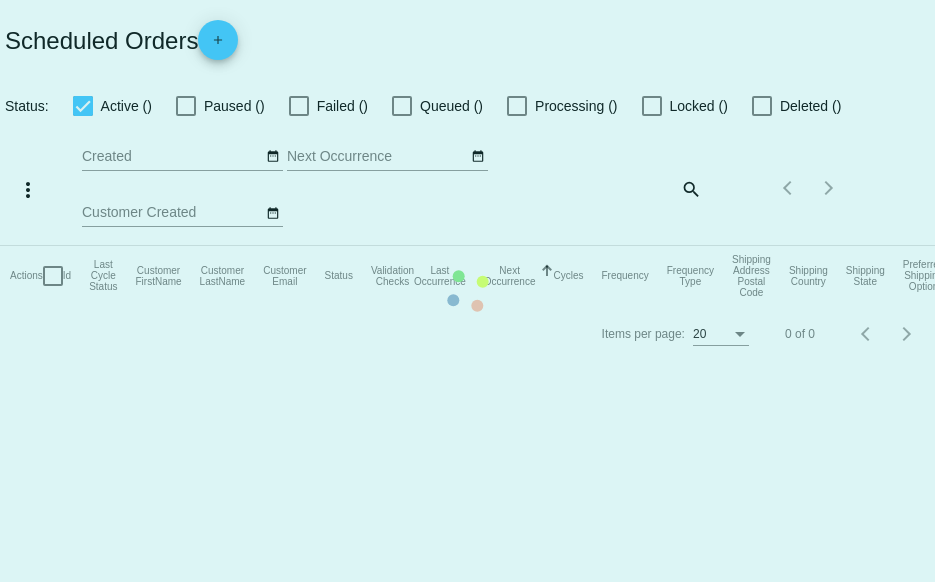 drag, startPoint x: 893, startPoint y: 558, endPoint x: 906, endPoint y: 551, distance: 14.764823 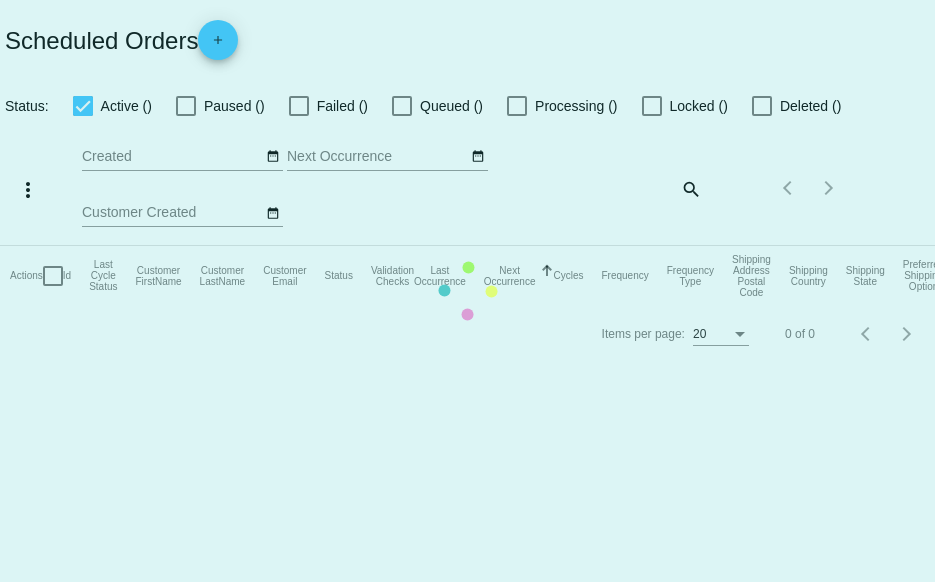 click on "Actions
Id   Last Cycle Status   Customer FirstName   Customer LastName   Customer Email   Status   Validation Checks   Last Occurrence   Next Occurrence   Sorted by NextOccurrenceUtc ascending  Cycles   Frequency   Frequency Type   Shipping Address Postal Code
Shipping Country
Shipping State
Preferred Shipping Option
Payment Method   Currency   Total Product Quantity   Scheduled Order Subtotal
Scheduled Order LTV" 